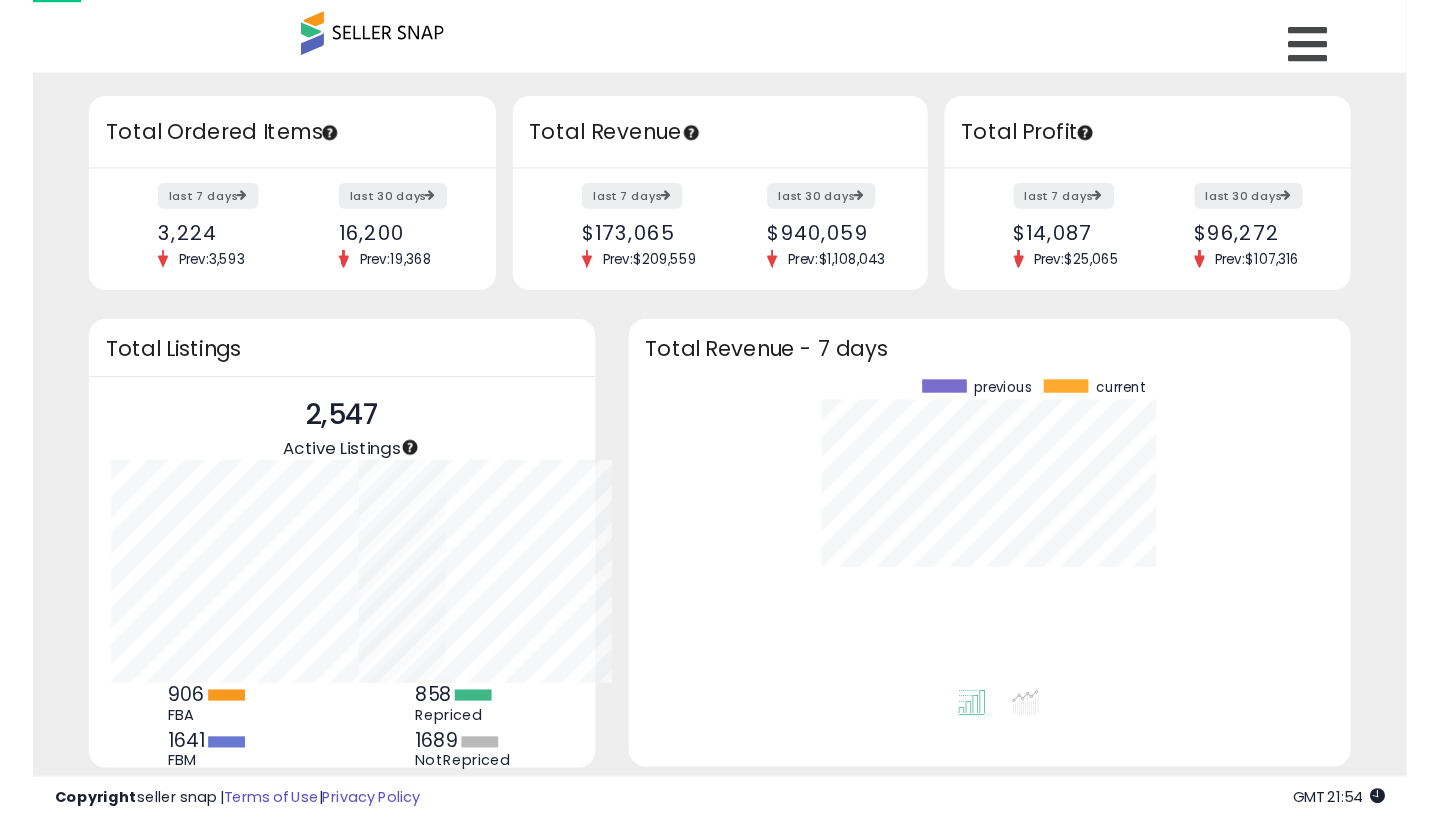 scroll, scrollTop: 0, scrollLeft: 0, axis: both 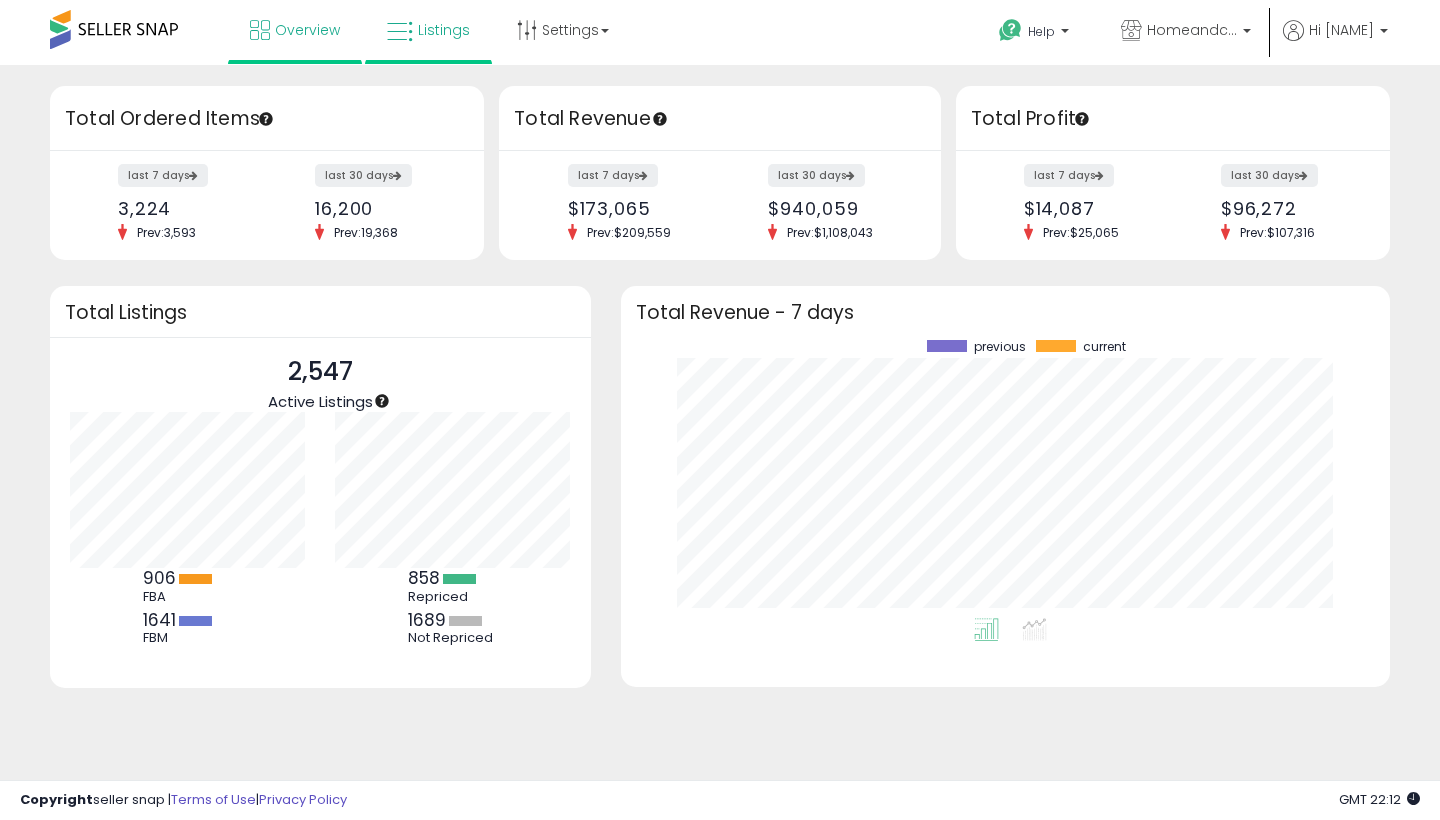 click on "Listings" at bounding box center (428, 30) 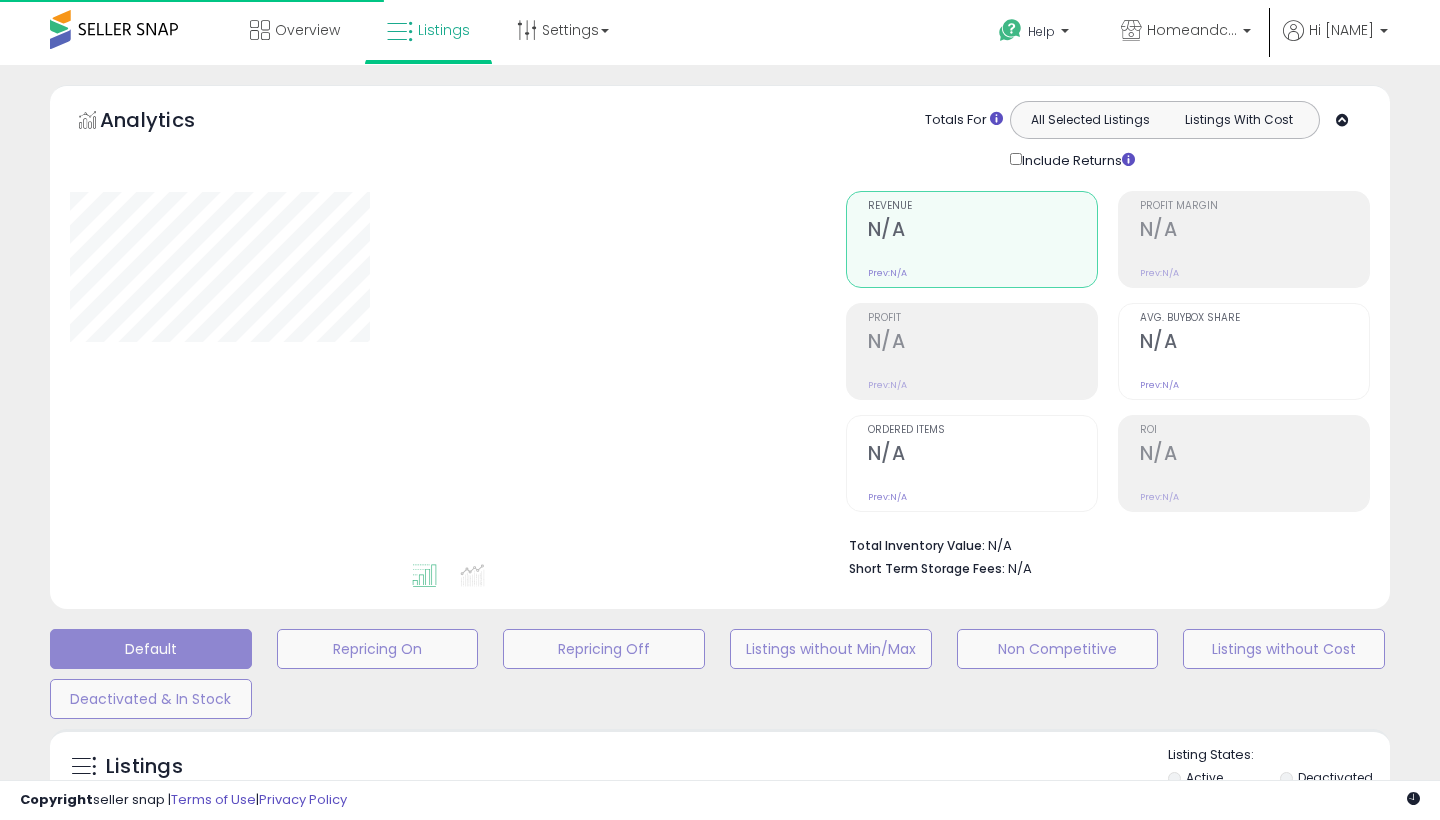 scroll, scrollTop: 0, scrollLeft: 0, axis: both 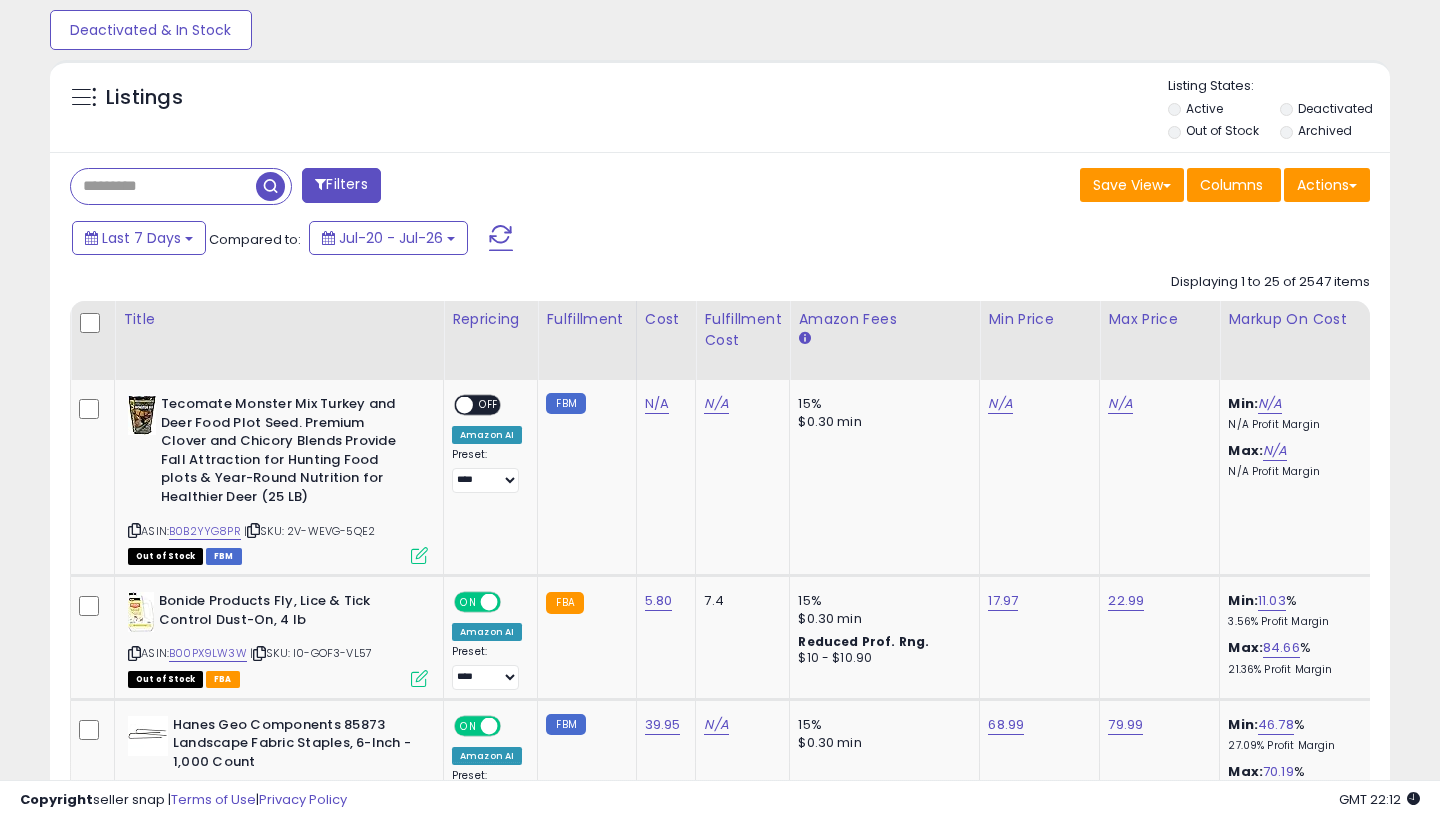 click at bounding box center [163, 186] 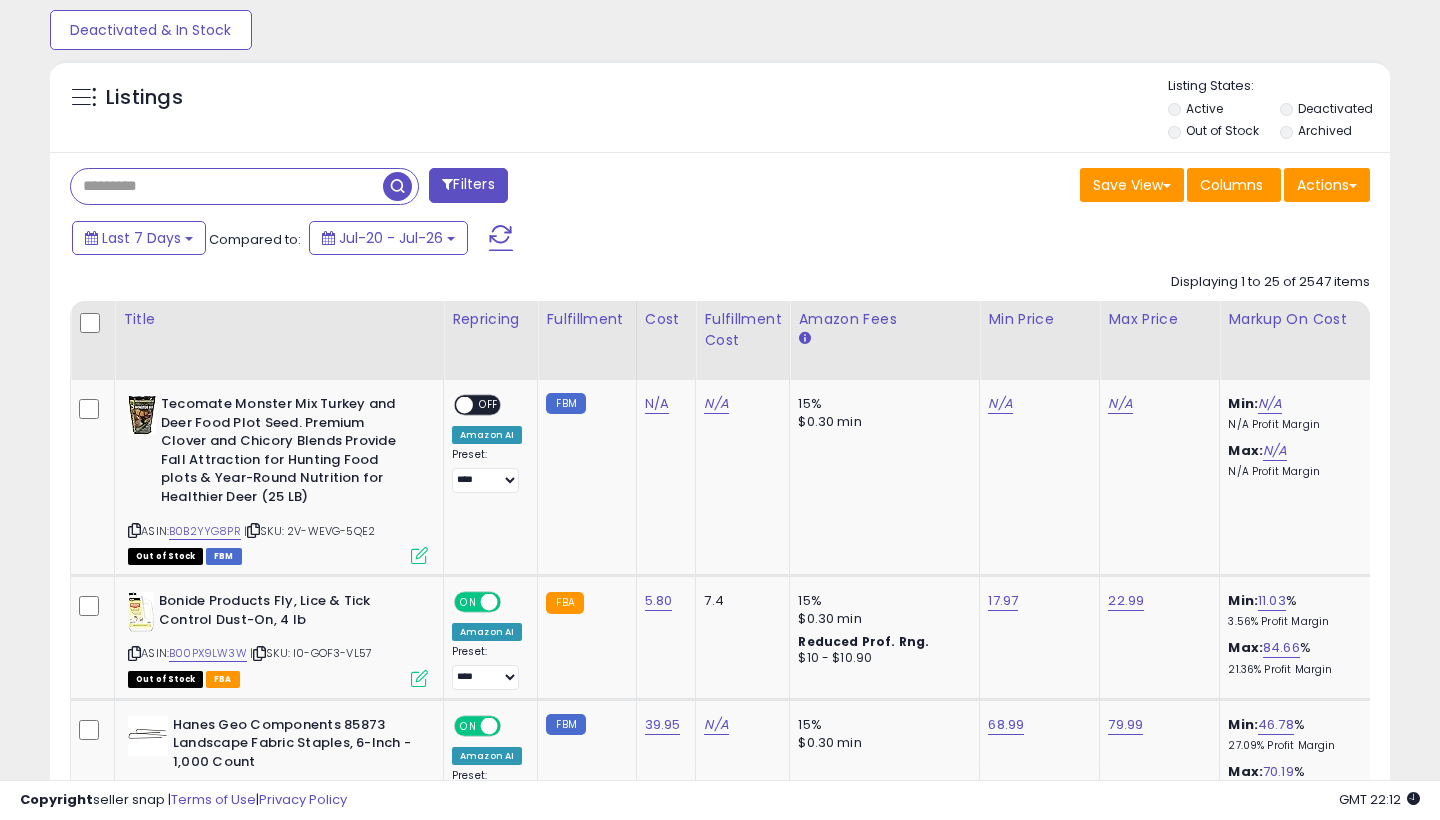 paste on "**********" 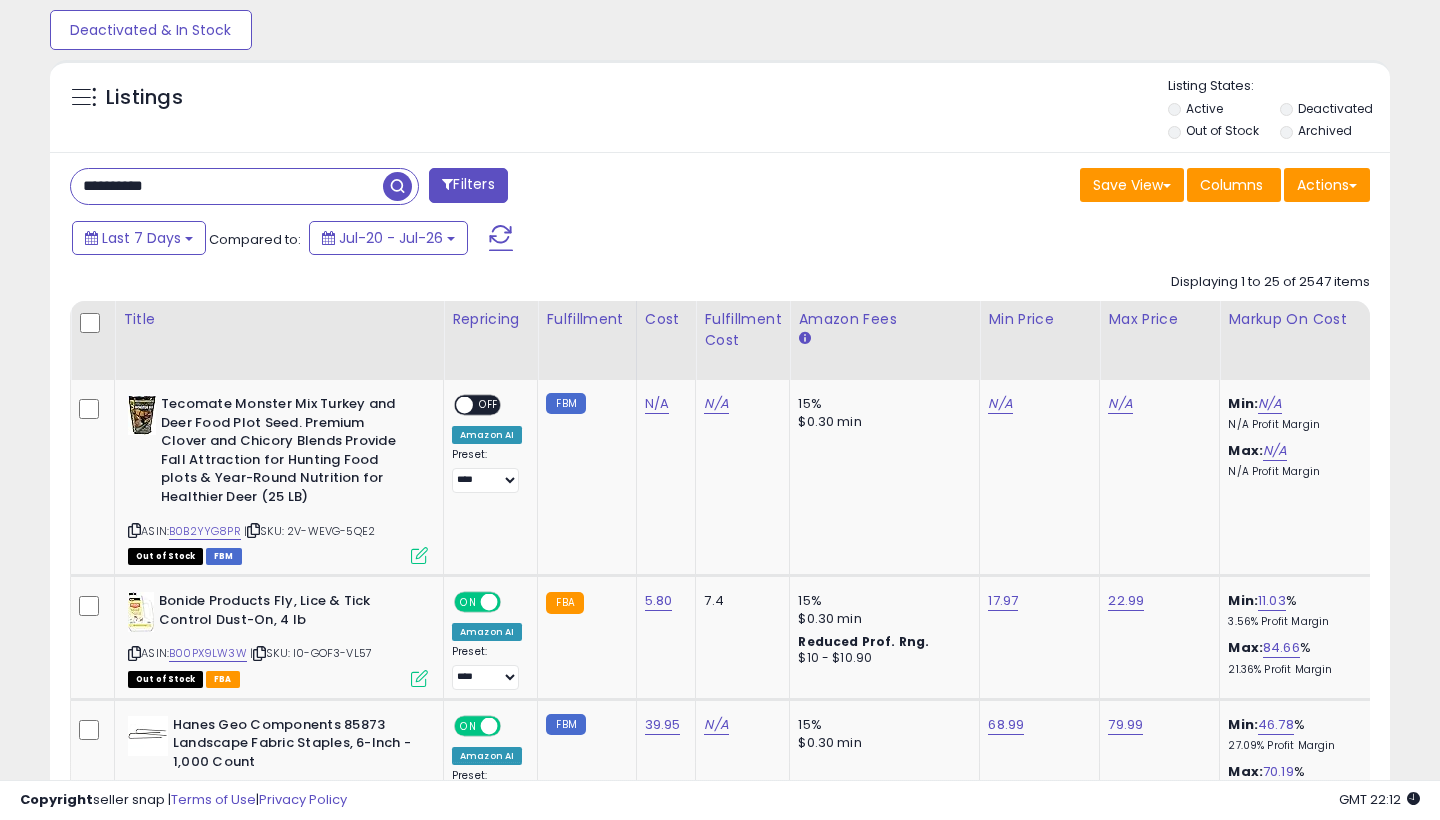 type on "**********" 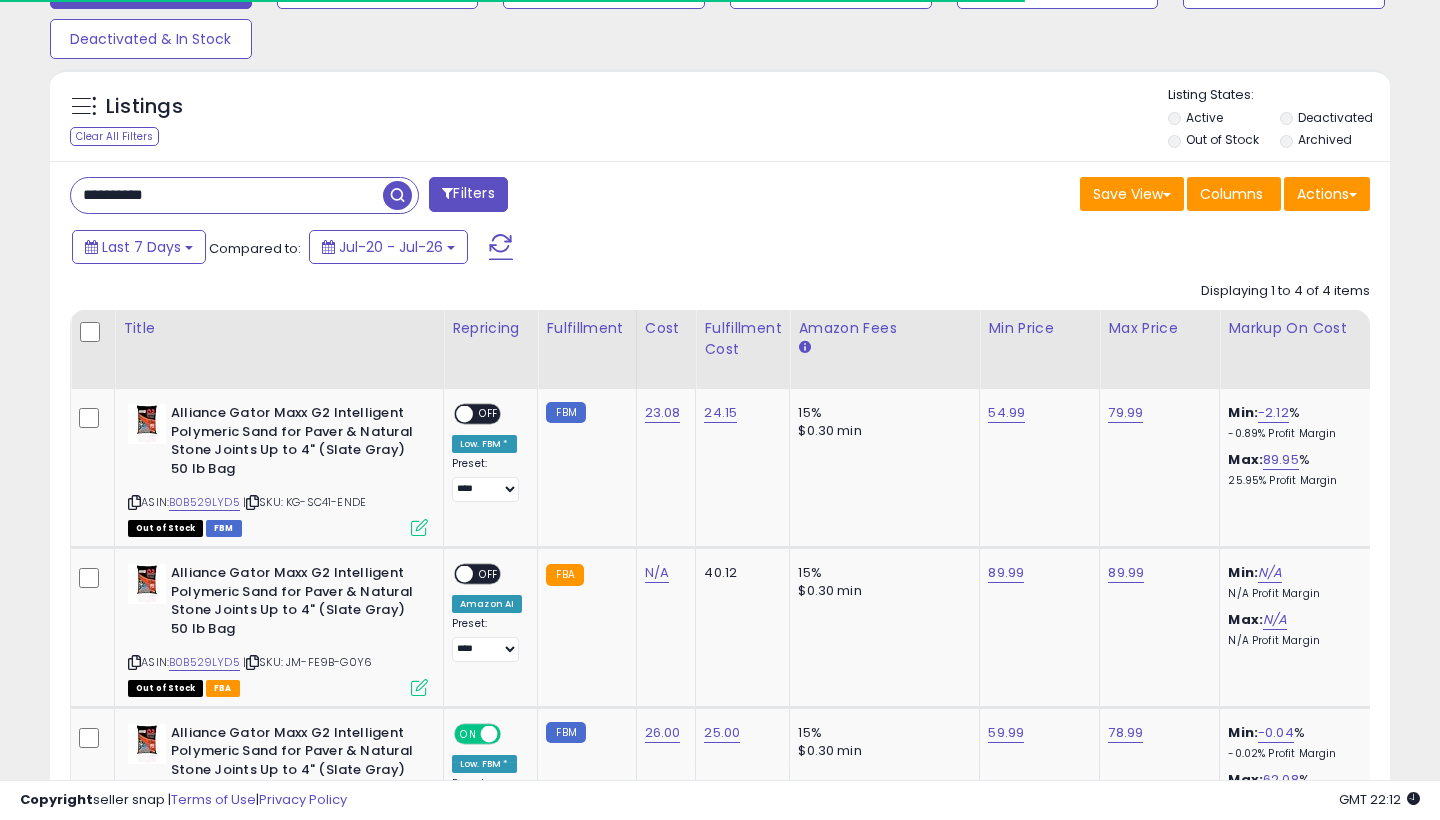 scroll, scrollTop: 676, scrollLeft: 0, axis: vertical 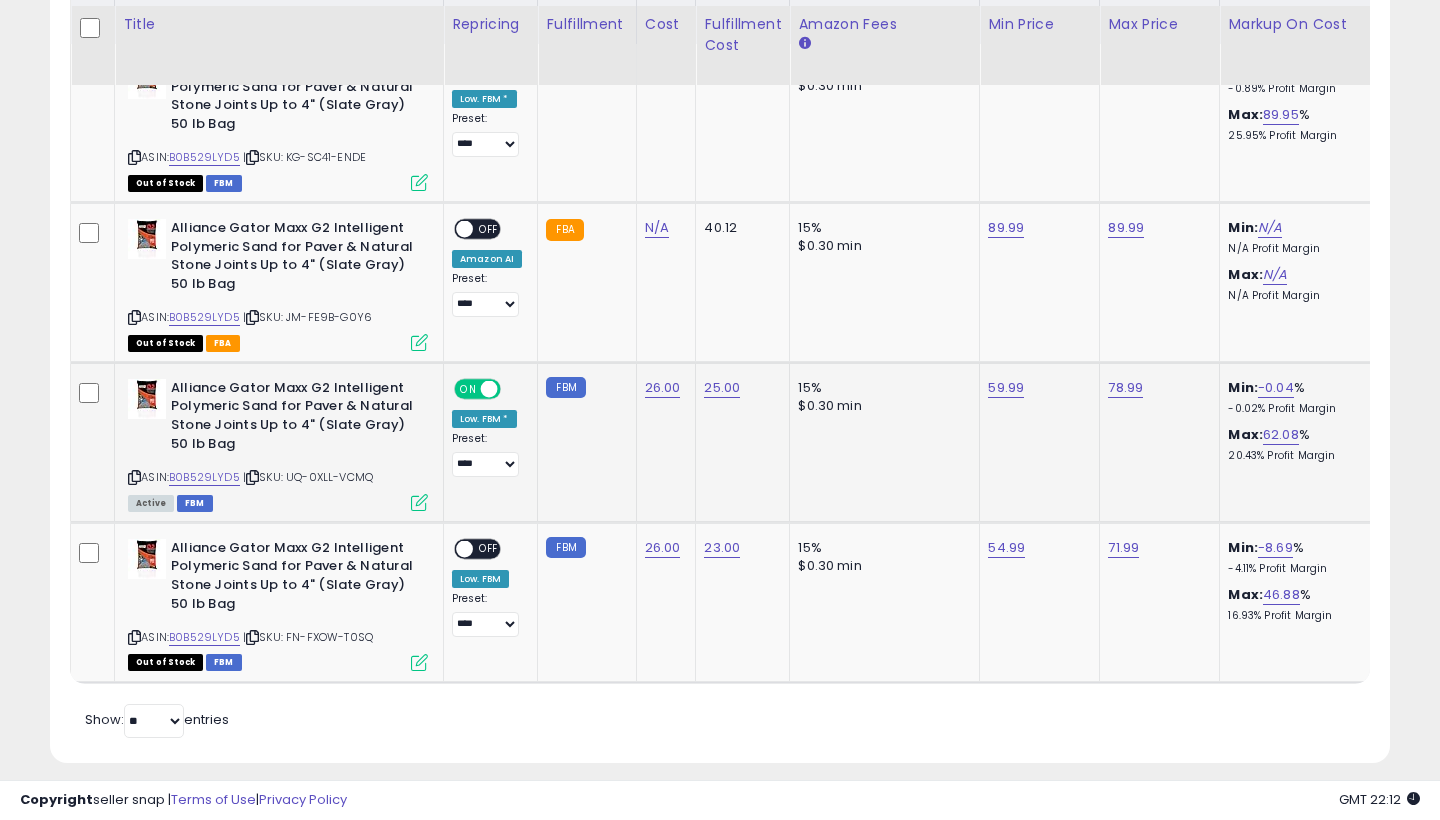 click at bounding box center (419, 502) 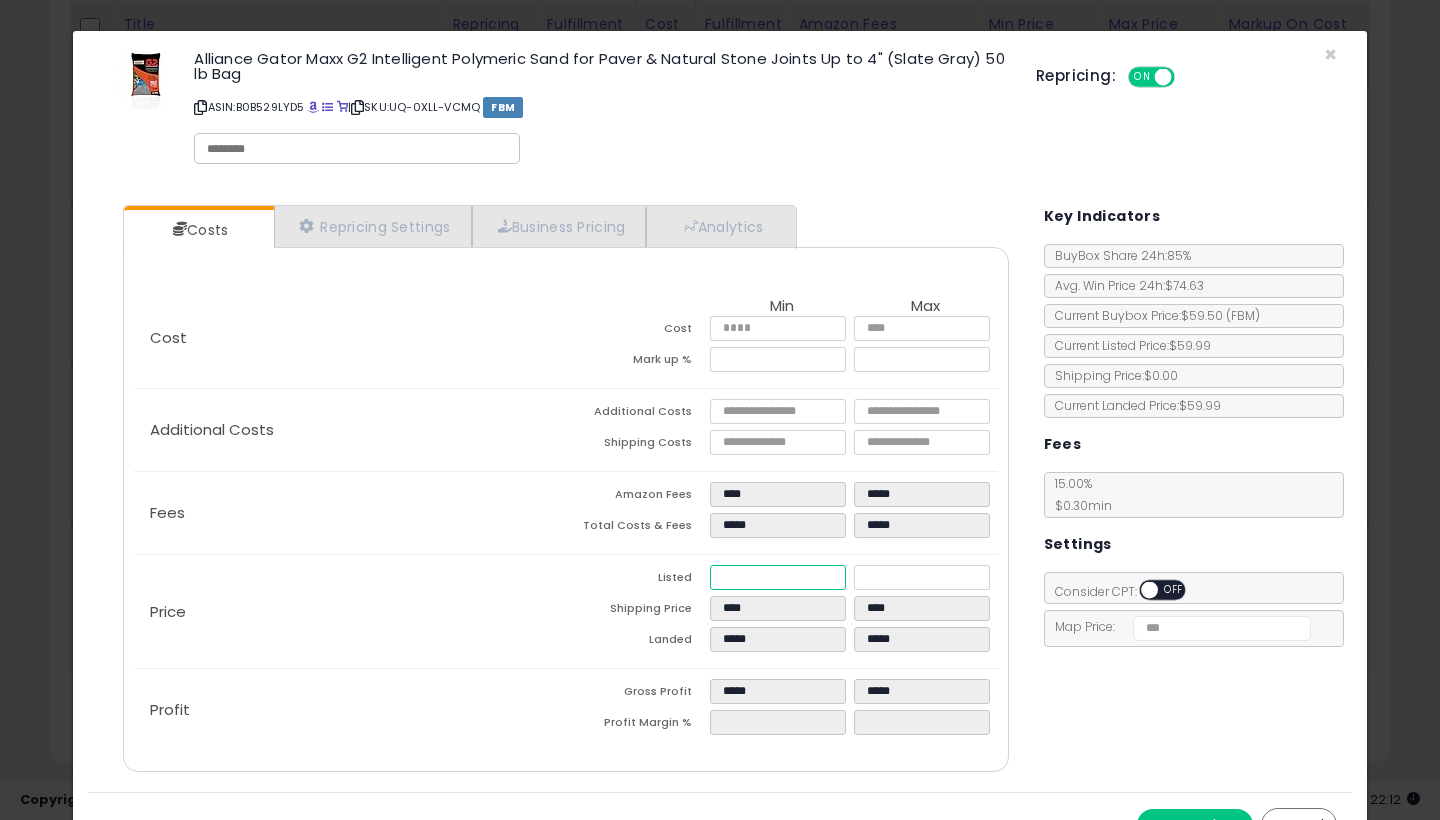 click on "*****" at bounding box center [778, 577] 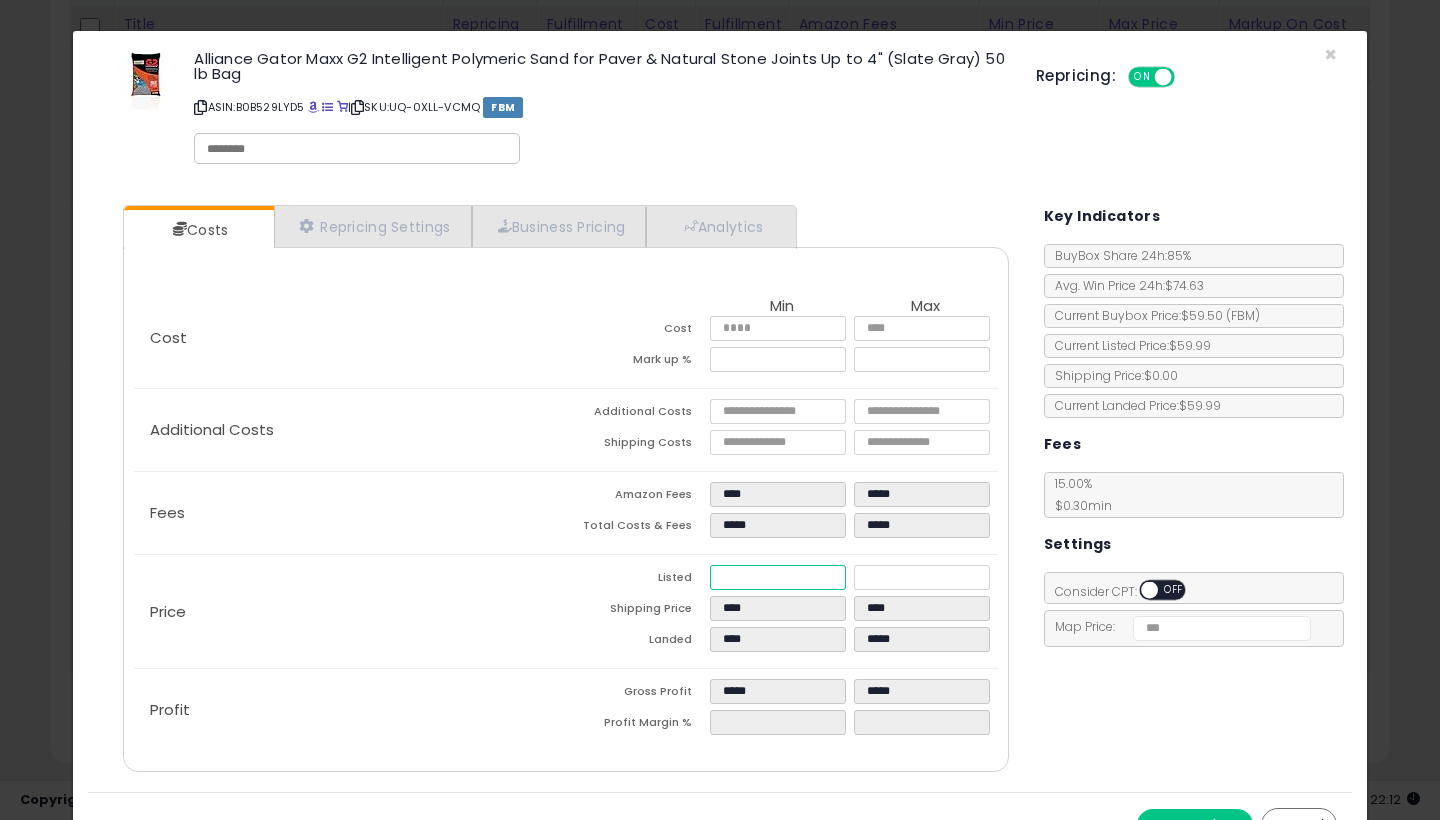 type on "****" 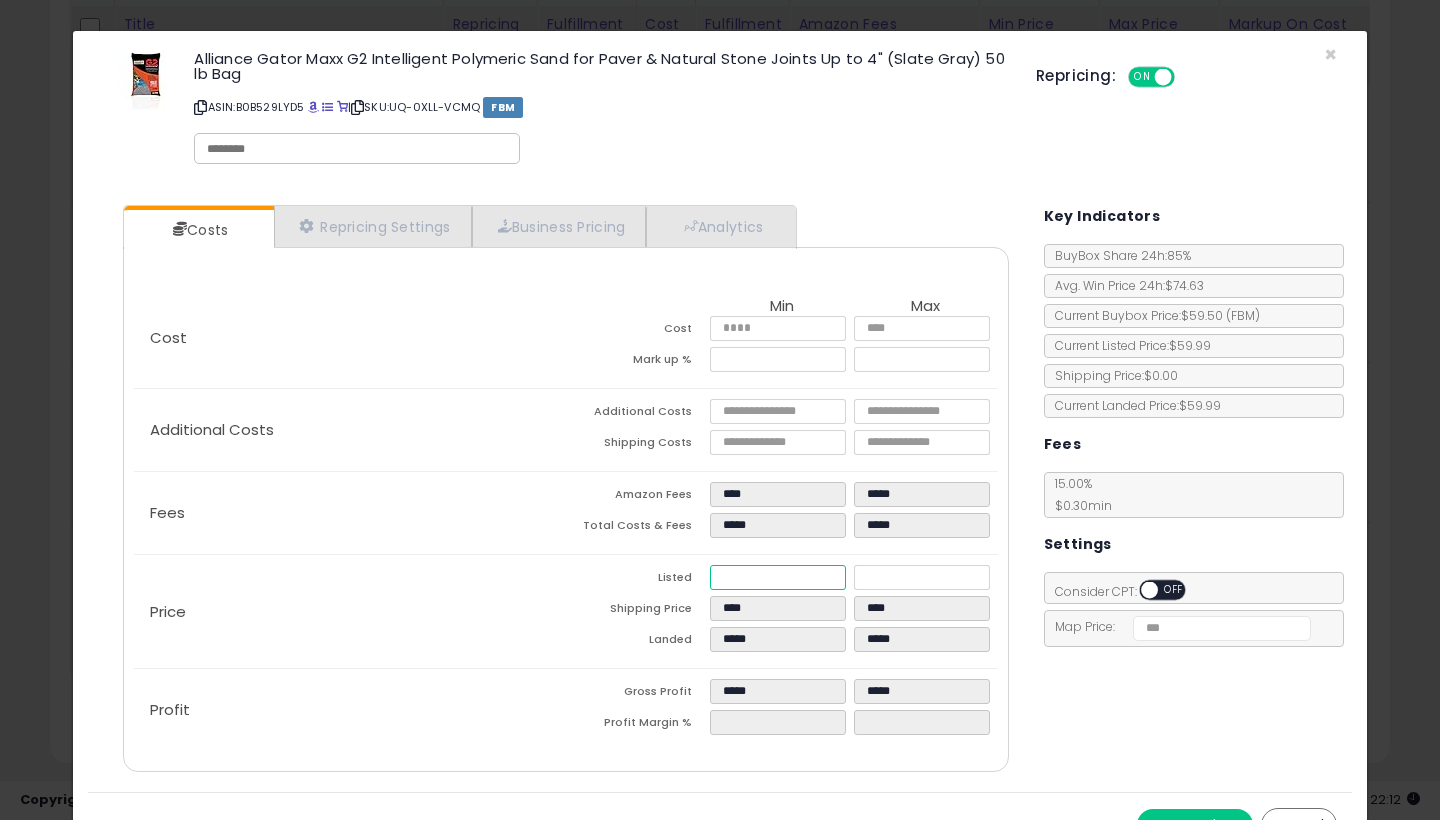 type on "****" 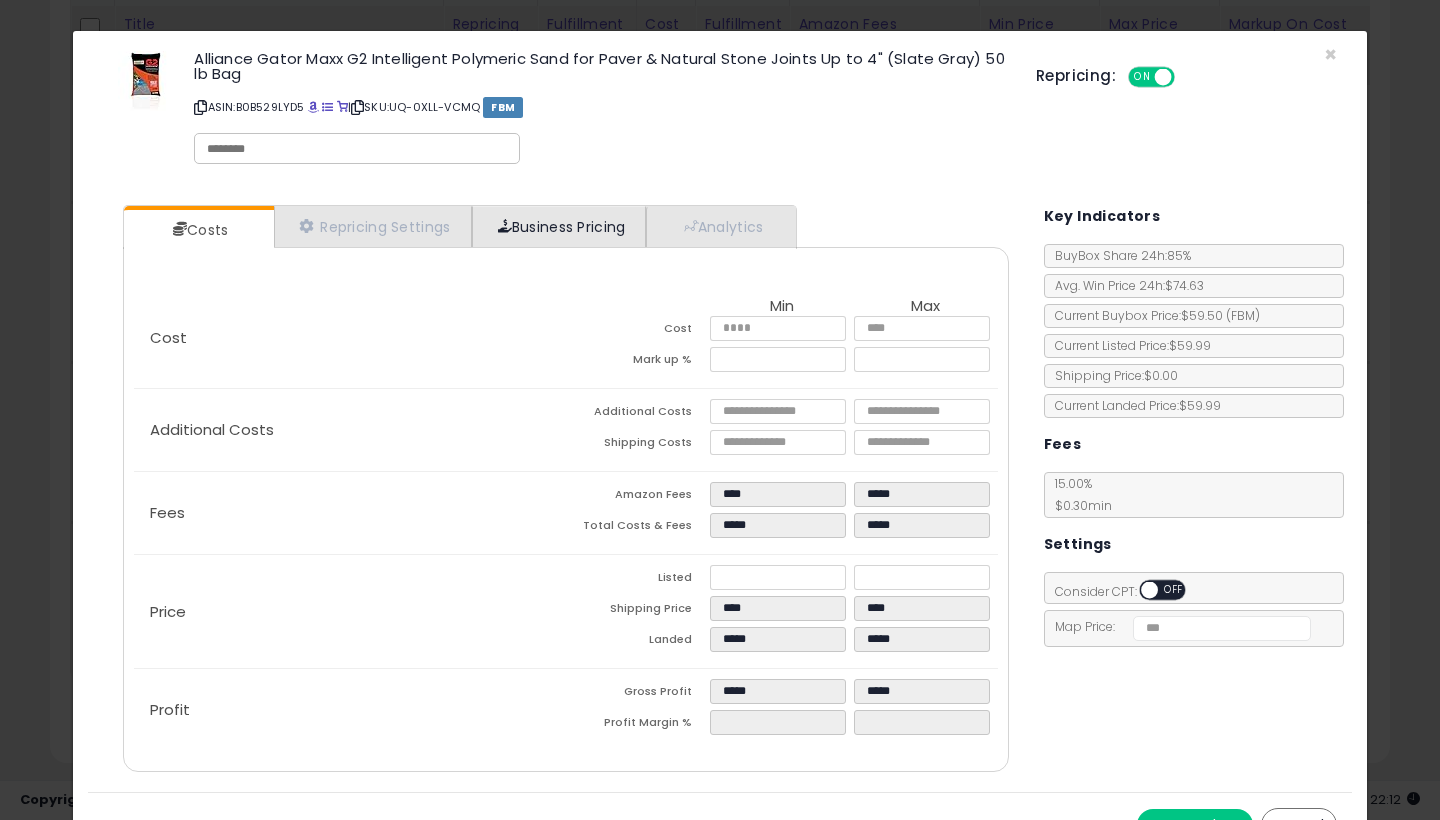 click on "Business Pricing" at bounding box center (559, 226) 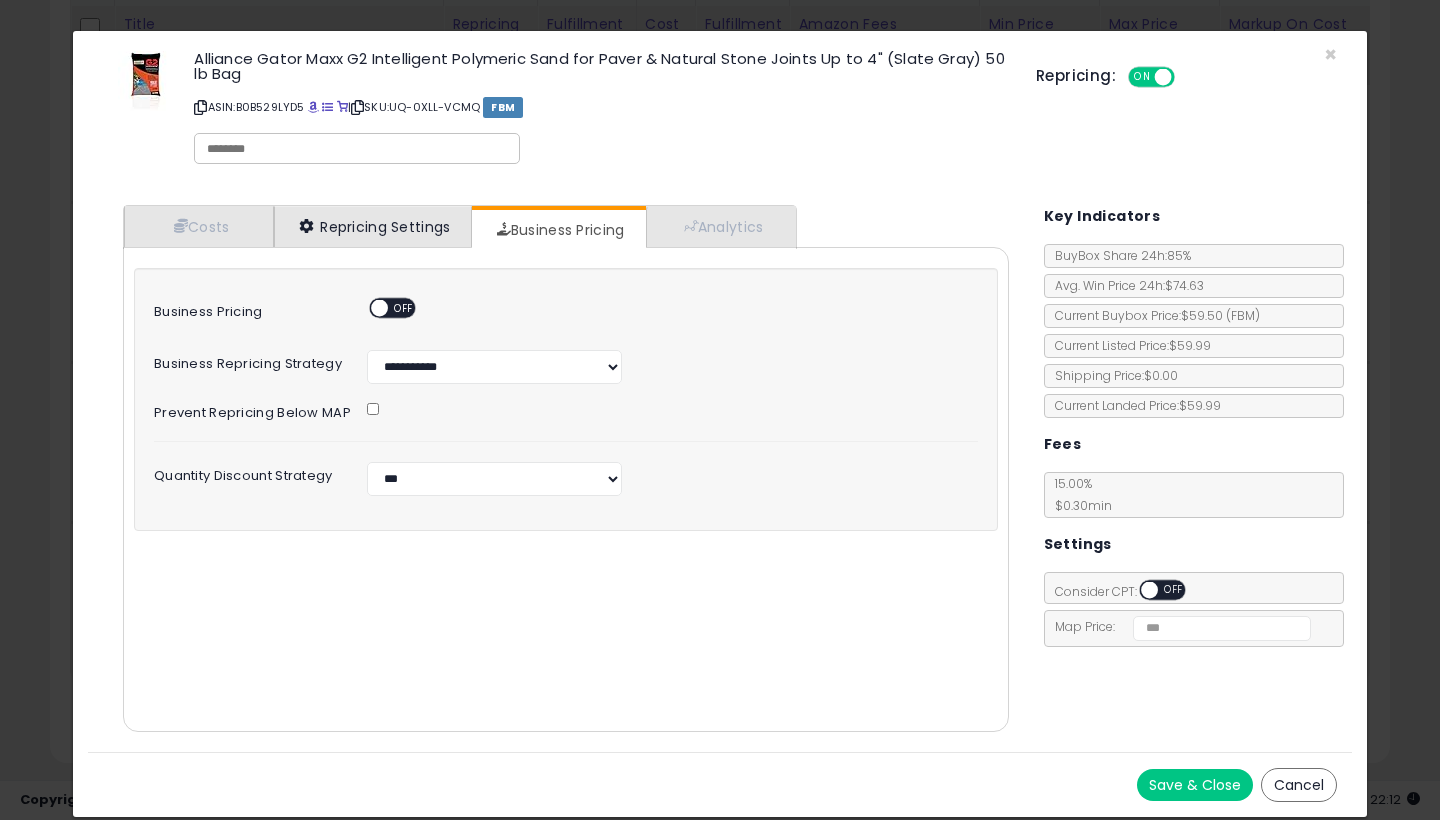 click on "Repricing Settings" at bounding box center (373, 226) 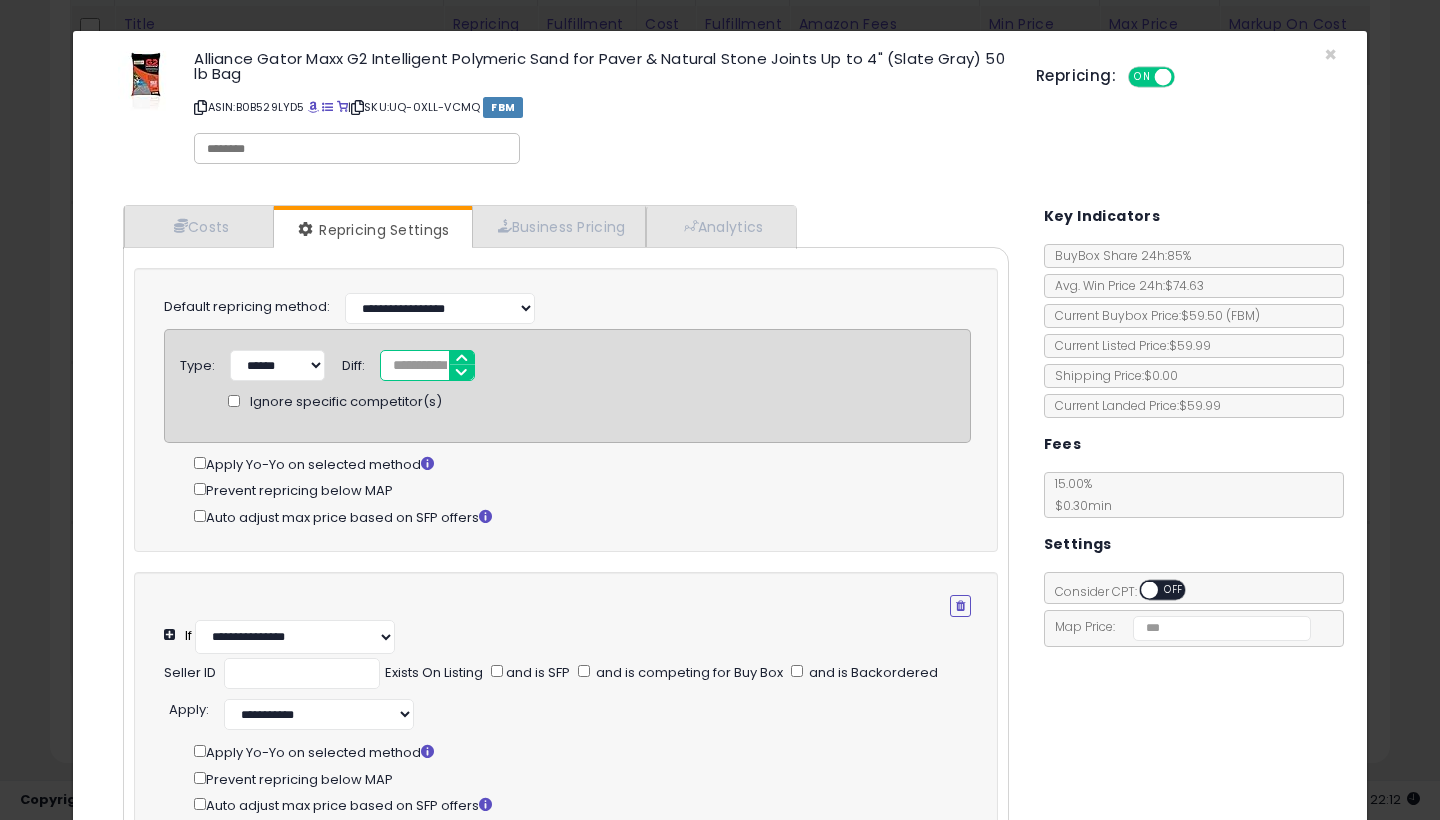 click on "****" at bounding box center (427, 365) 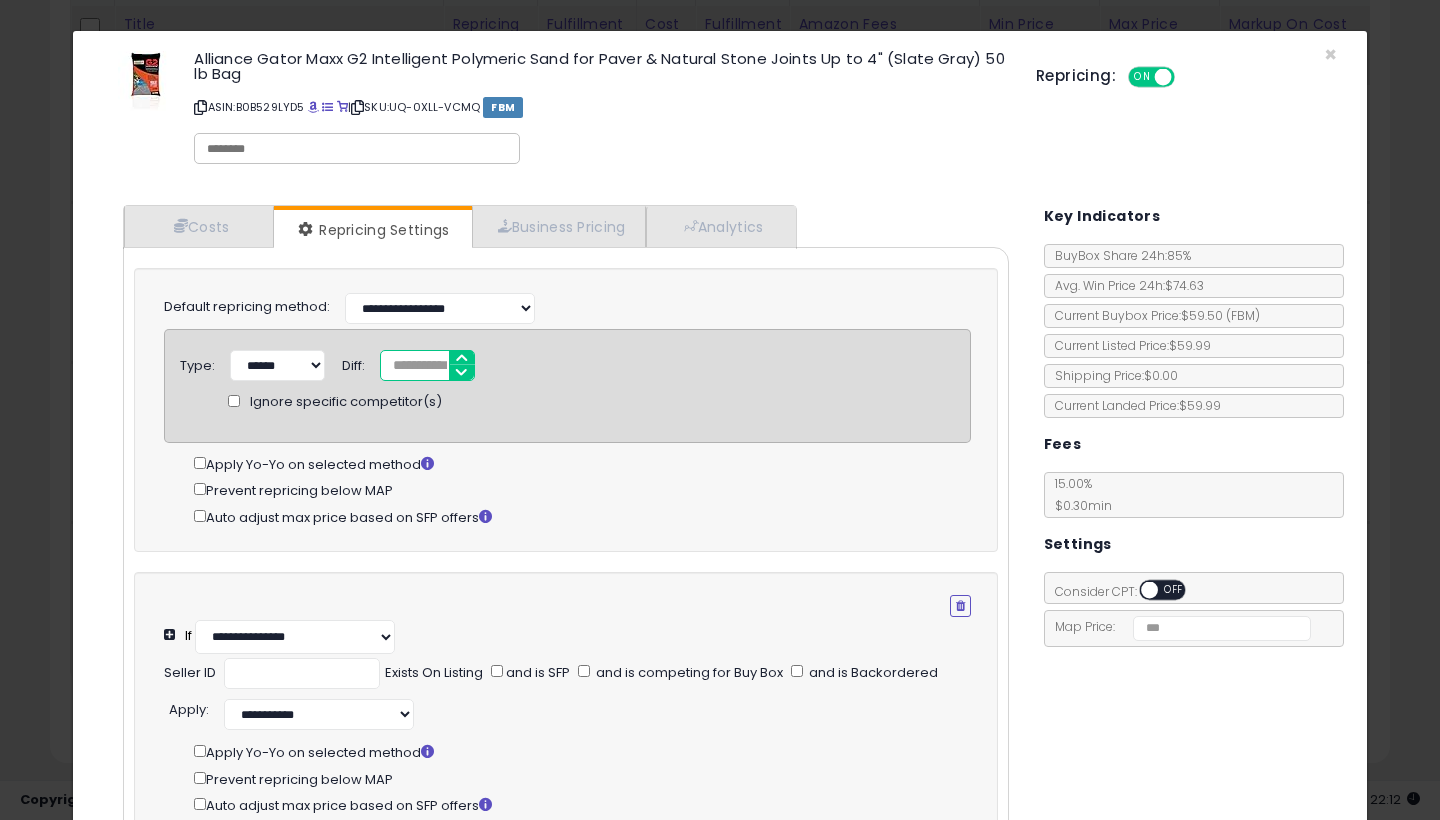 type on "*****" 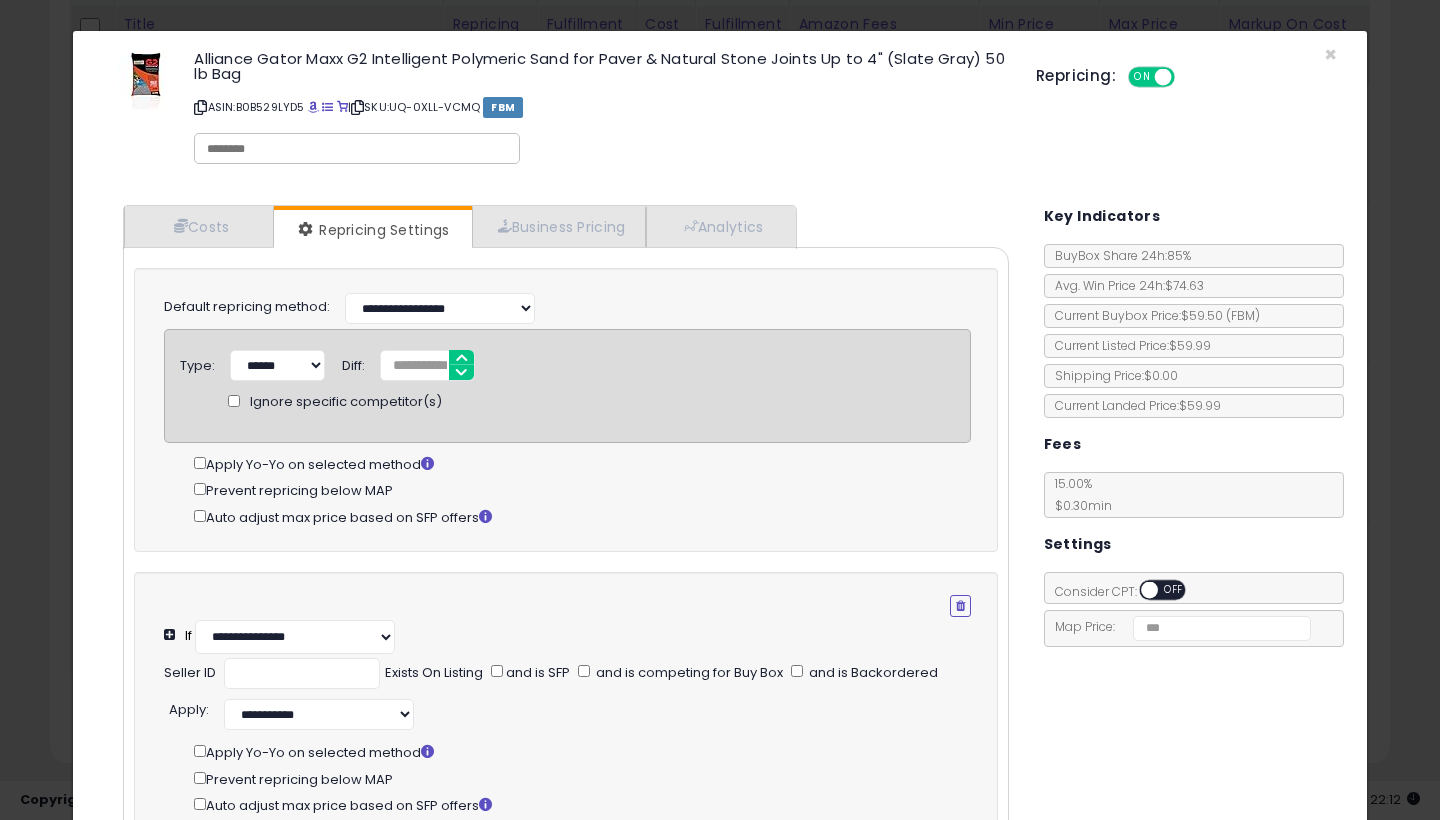 click on "Apply Yo-Yo on selected method
Prevent repricing below MAP
Auto adjust max price based on SFP offers" 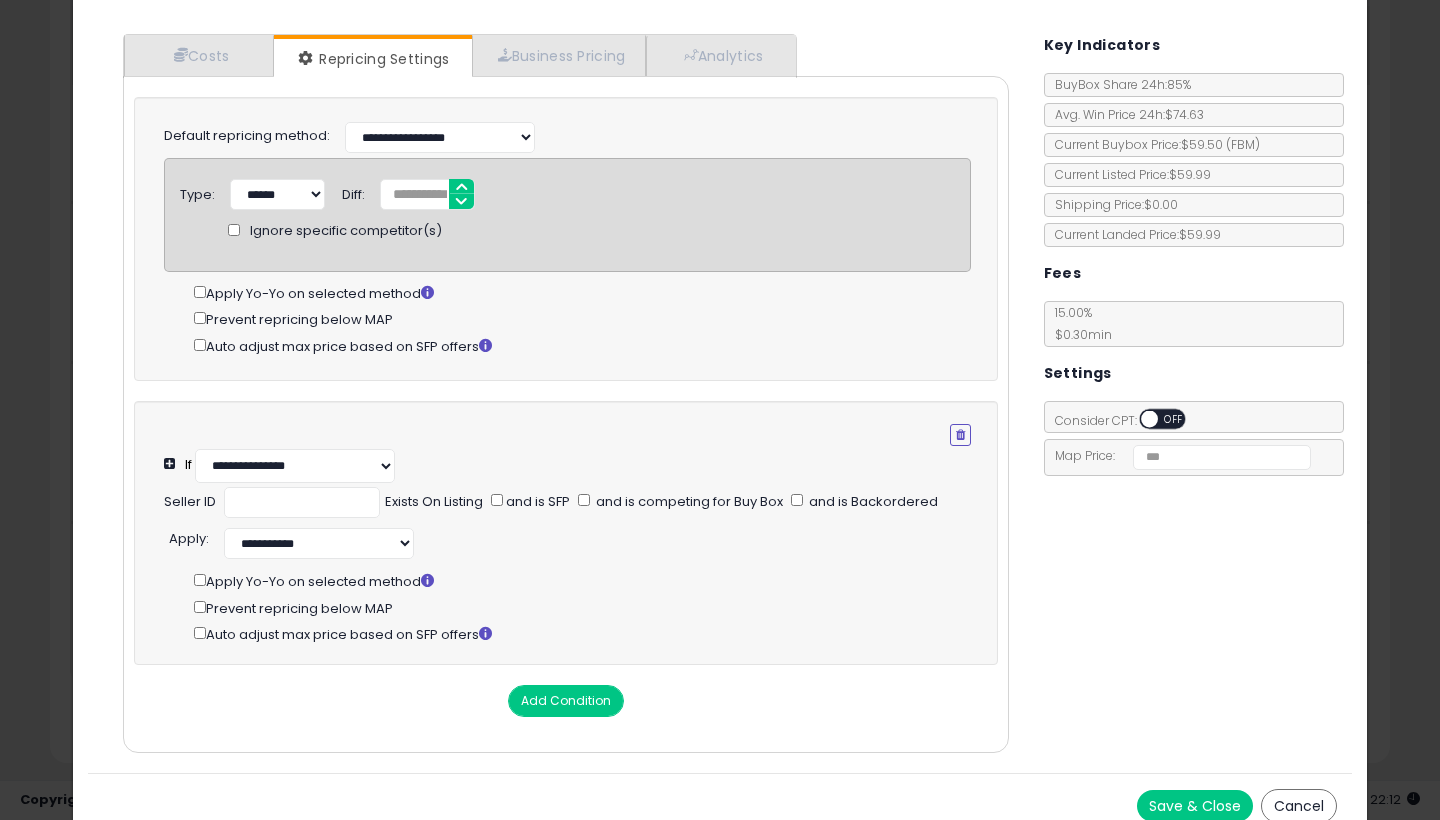scroll, scrollTop: 170, scrollLeft: 0, axis: vertical 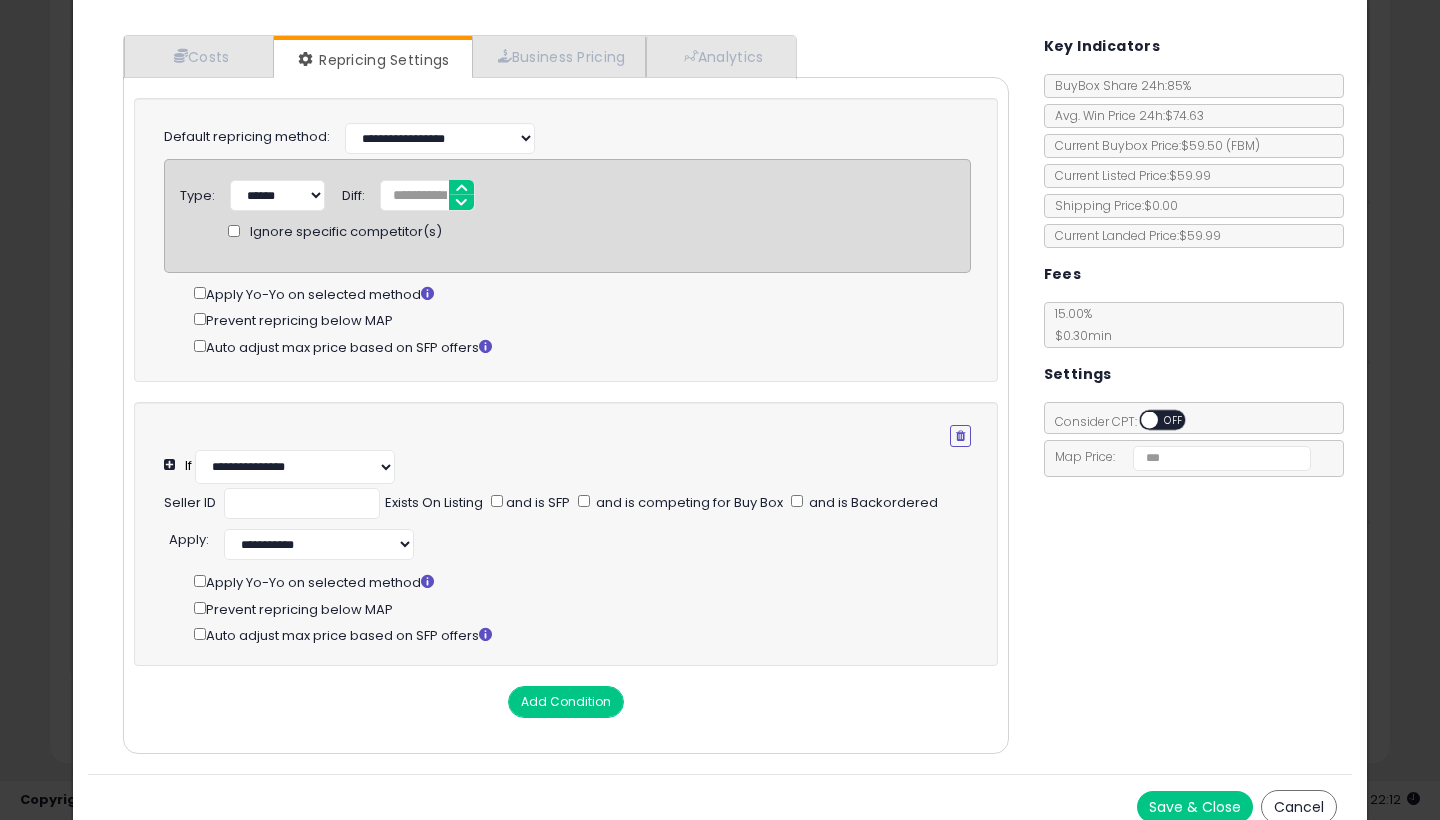 click on "Save & Close" at bounding box center (1195, 807) 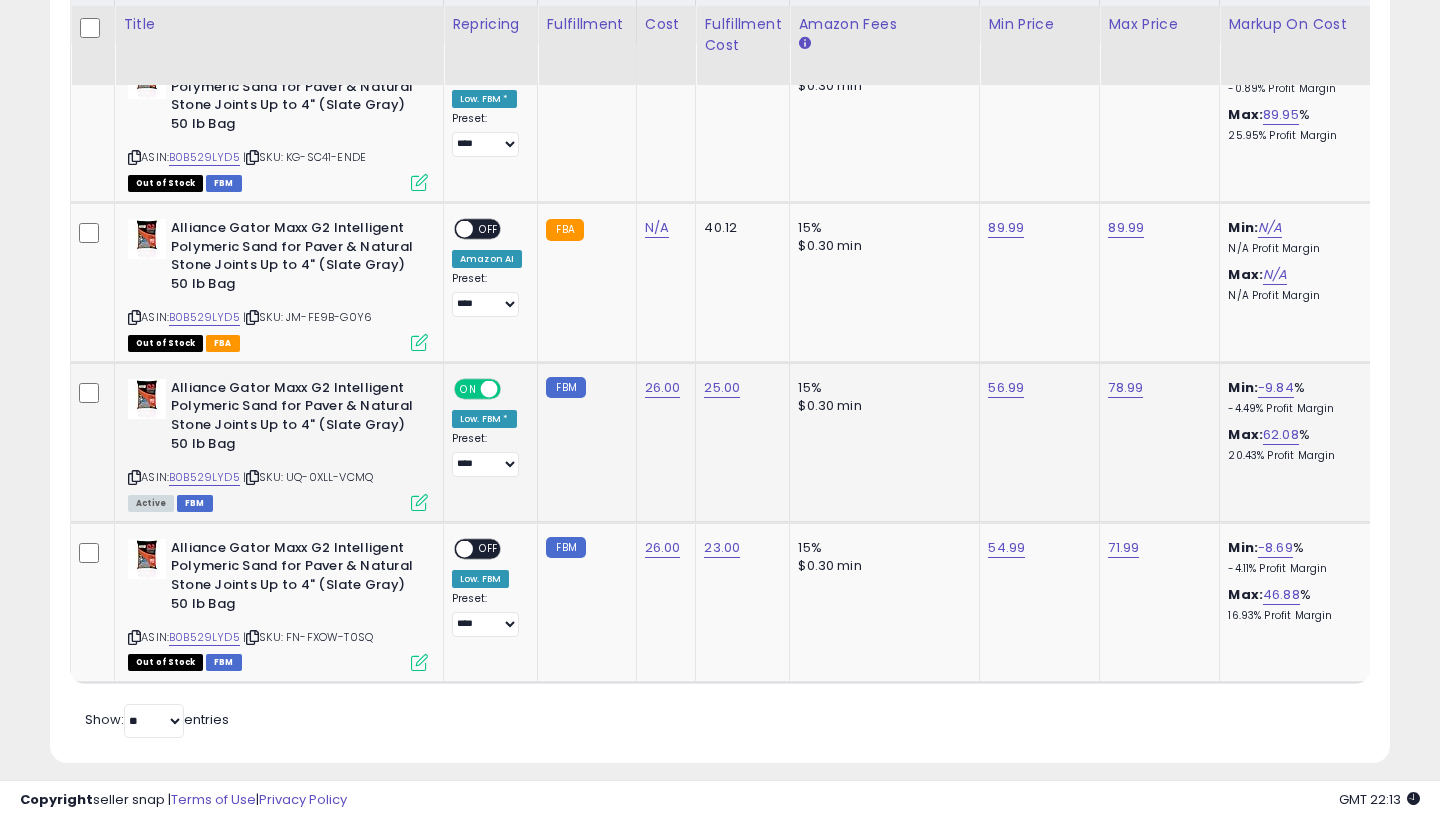 click at bounding box center [419, 502] 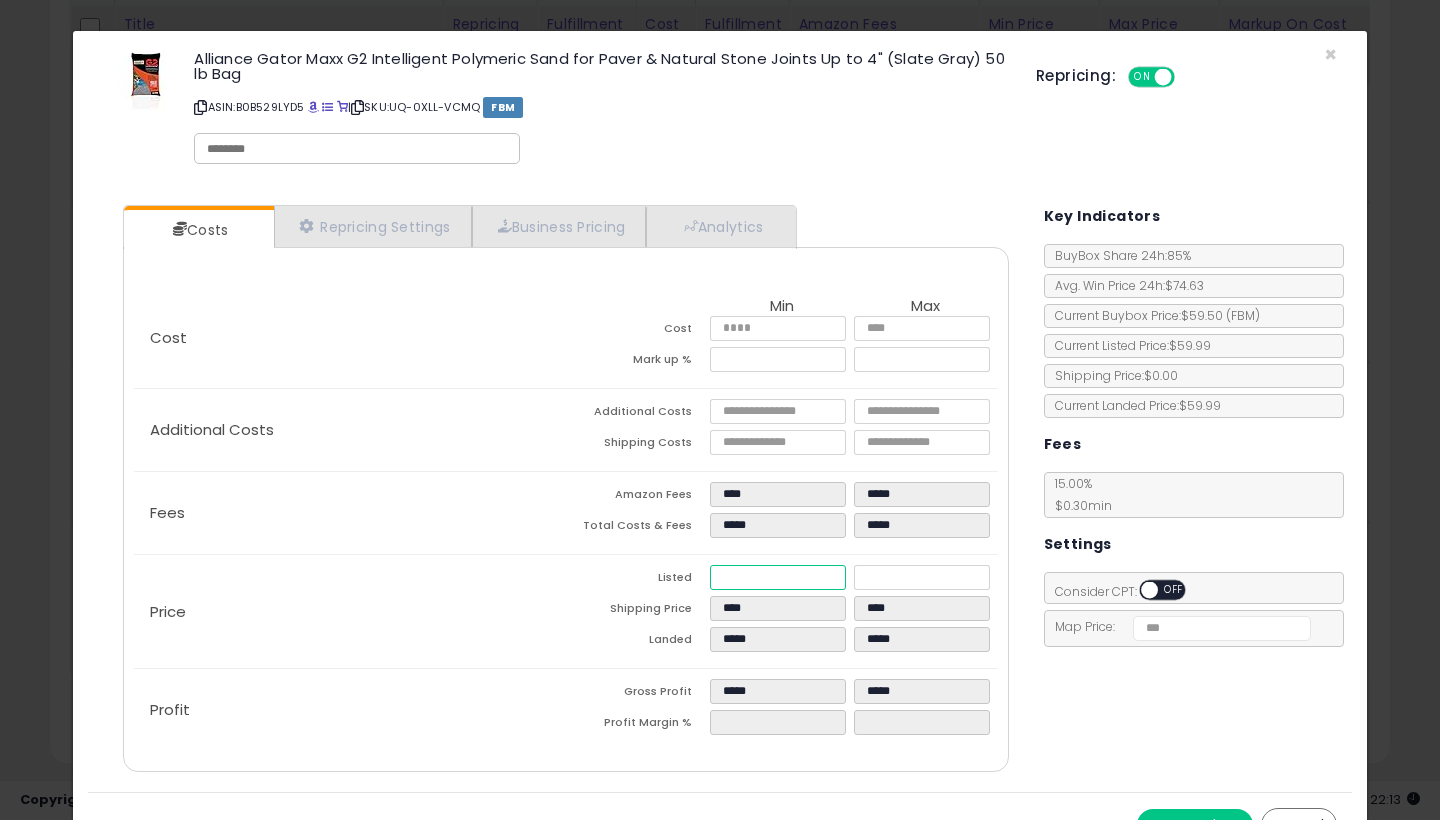 click on "*****" at bounding box center (778, 577) 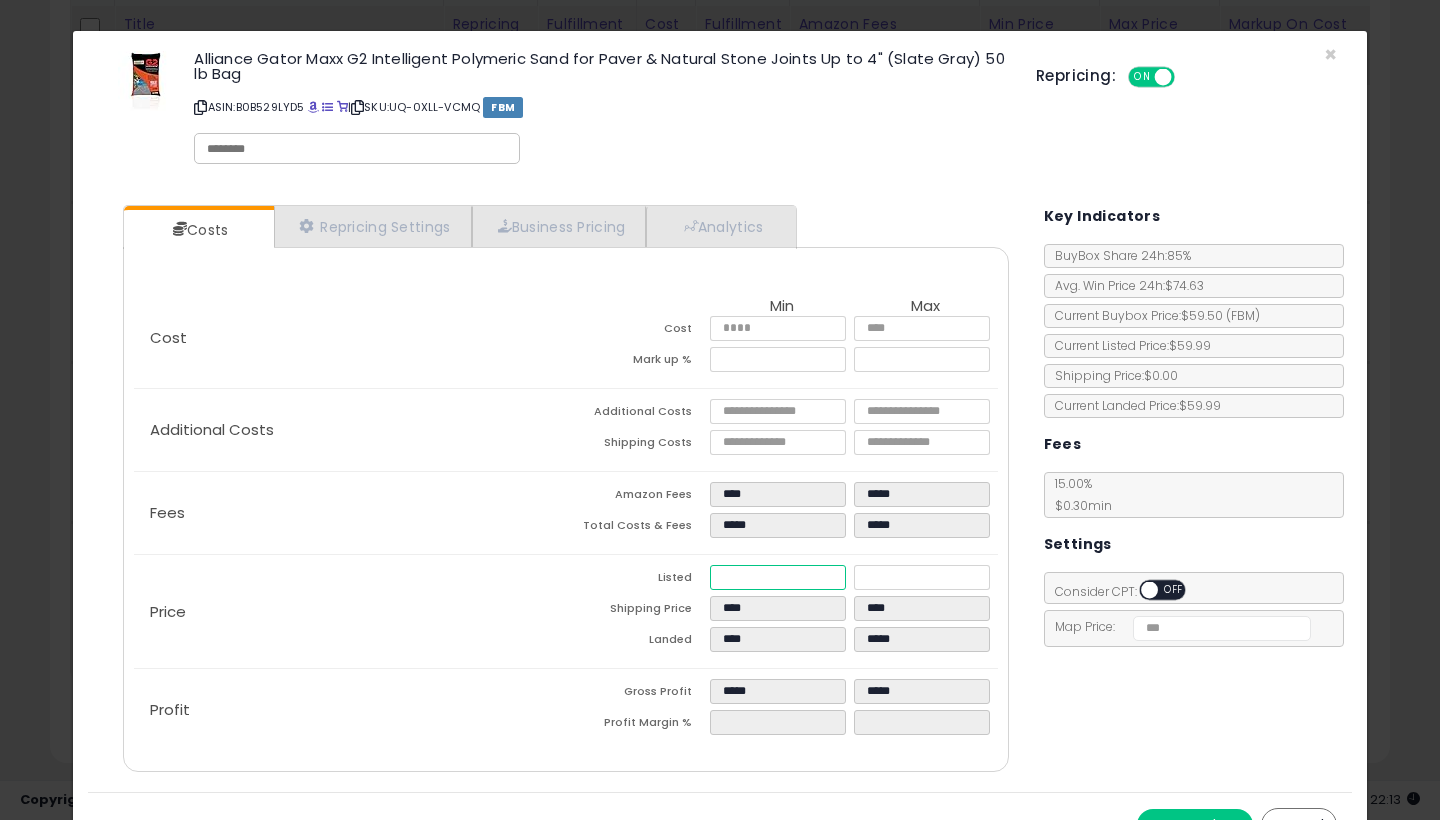 type on "****" 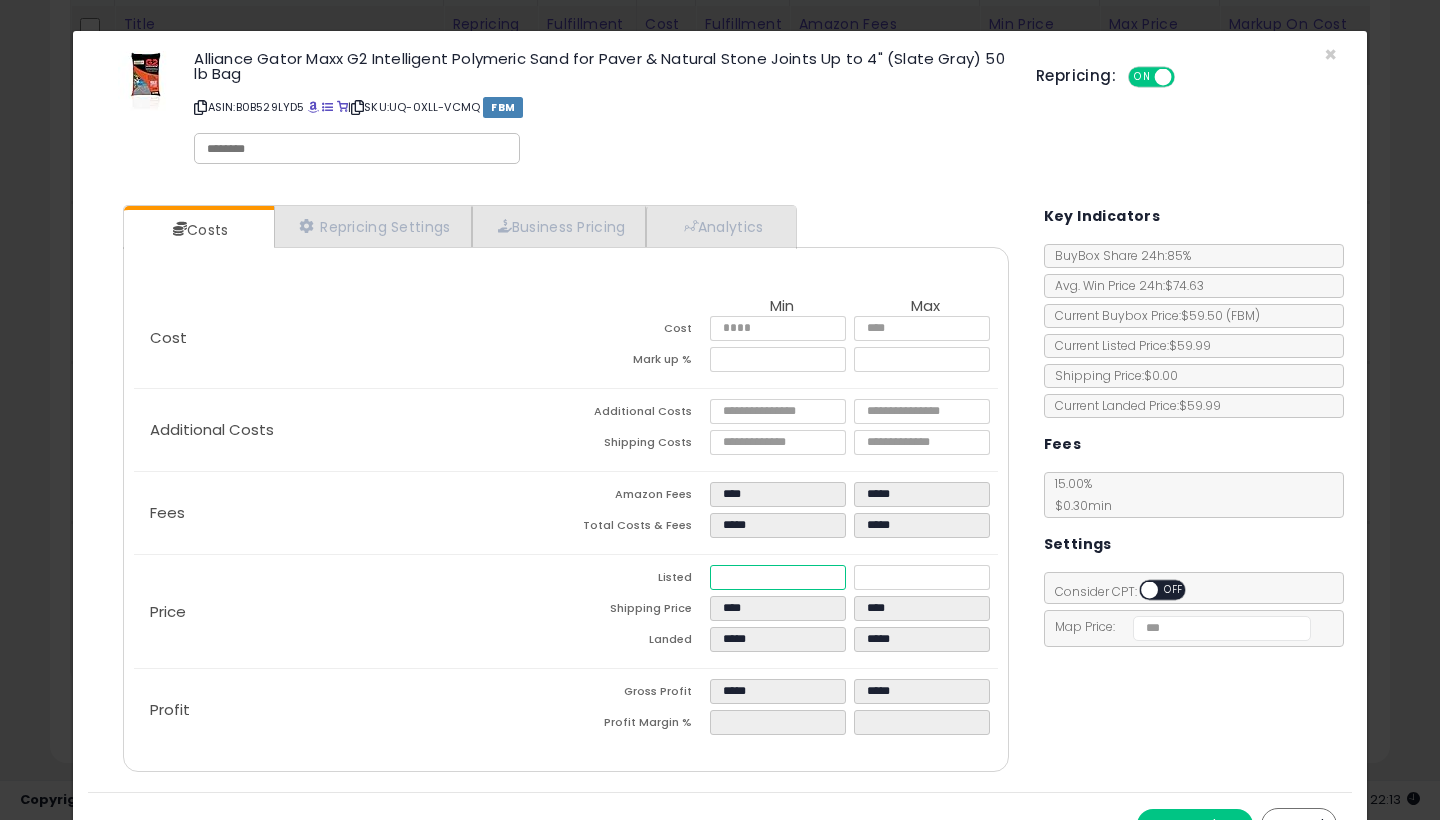 type on "****" 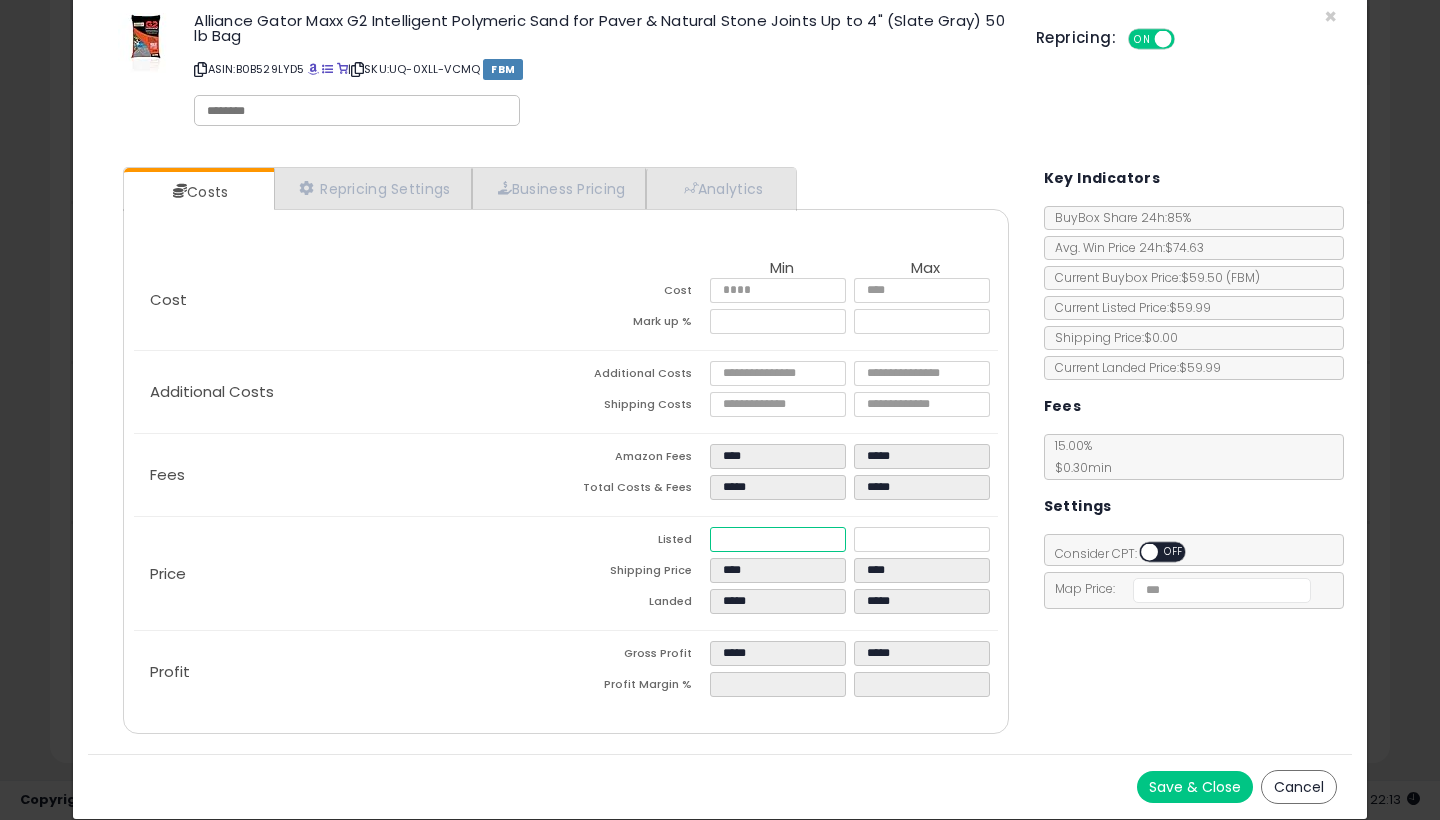 scroll, scrollTop: 36, scrollLeft: 0, axis: vertical 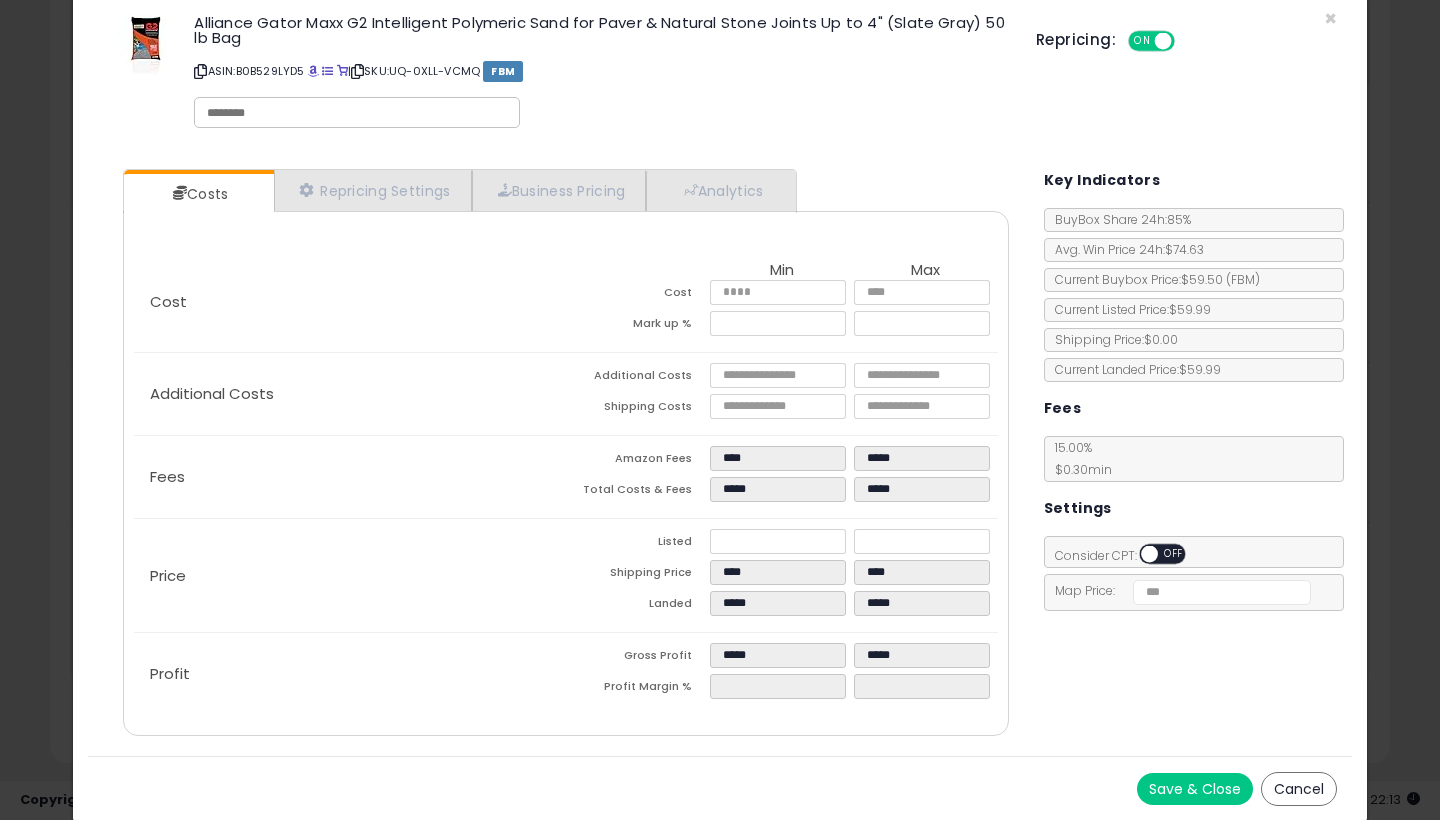 click on "Save & Close" at bounding box center [1195, 789] 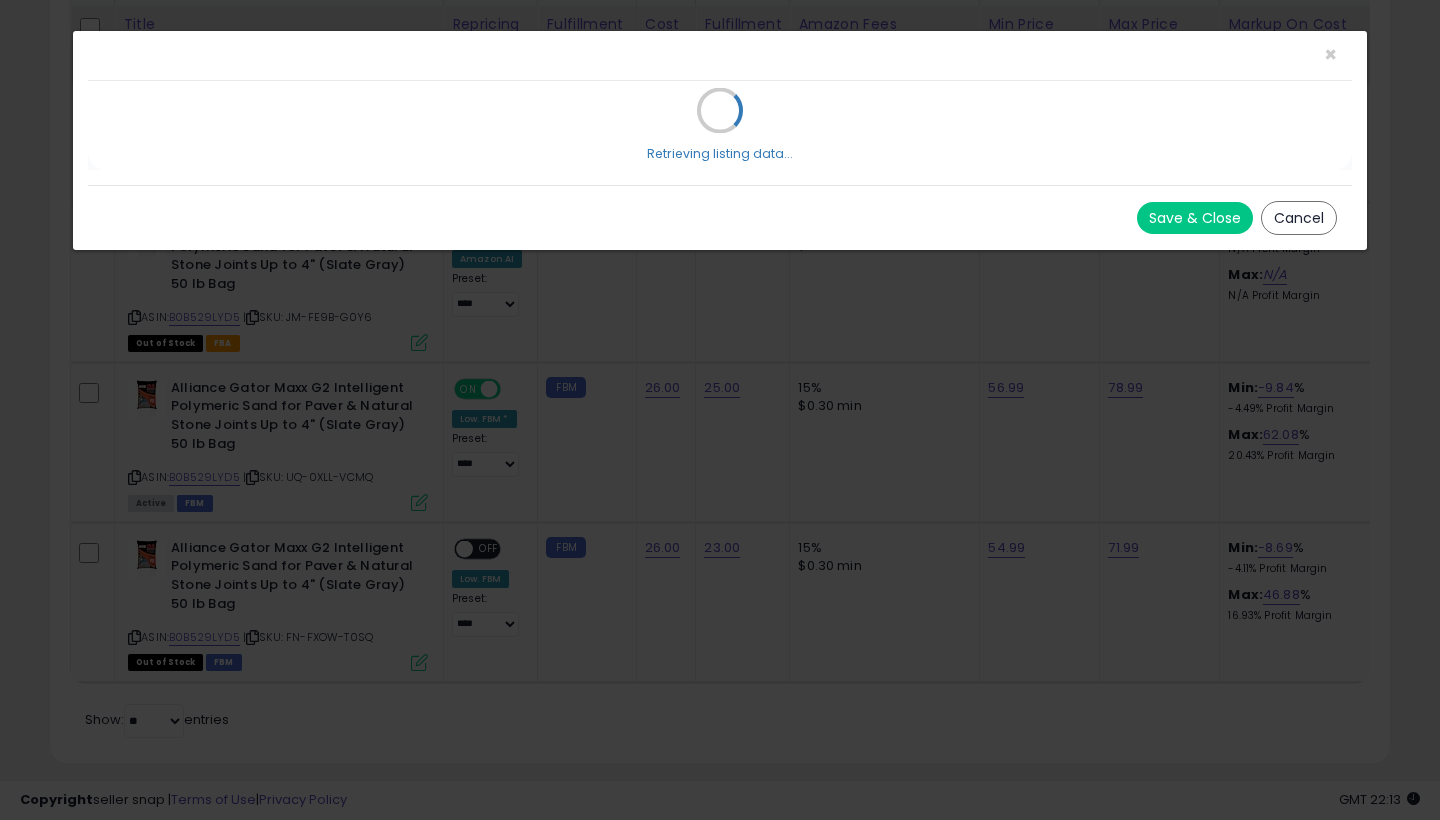scroll, scrollTop: 0, scrollLeft: 0, axis: both 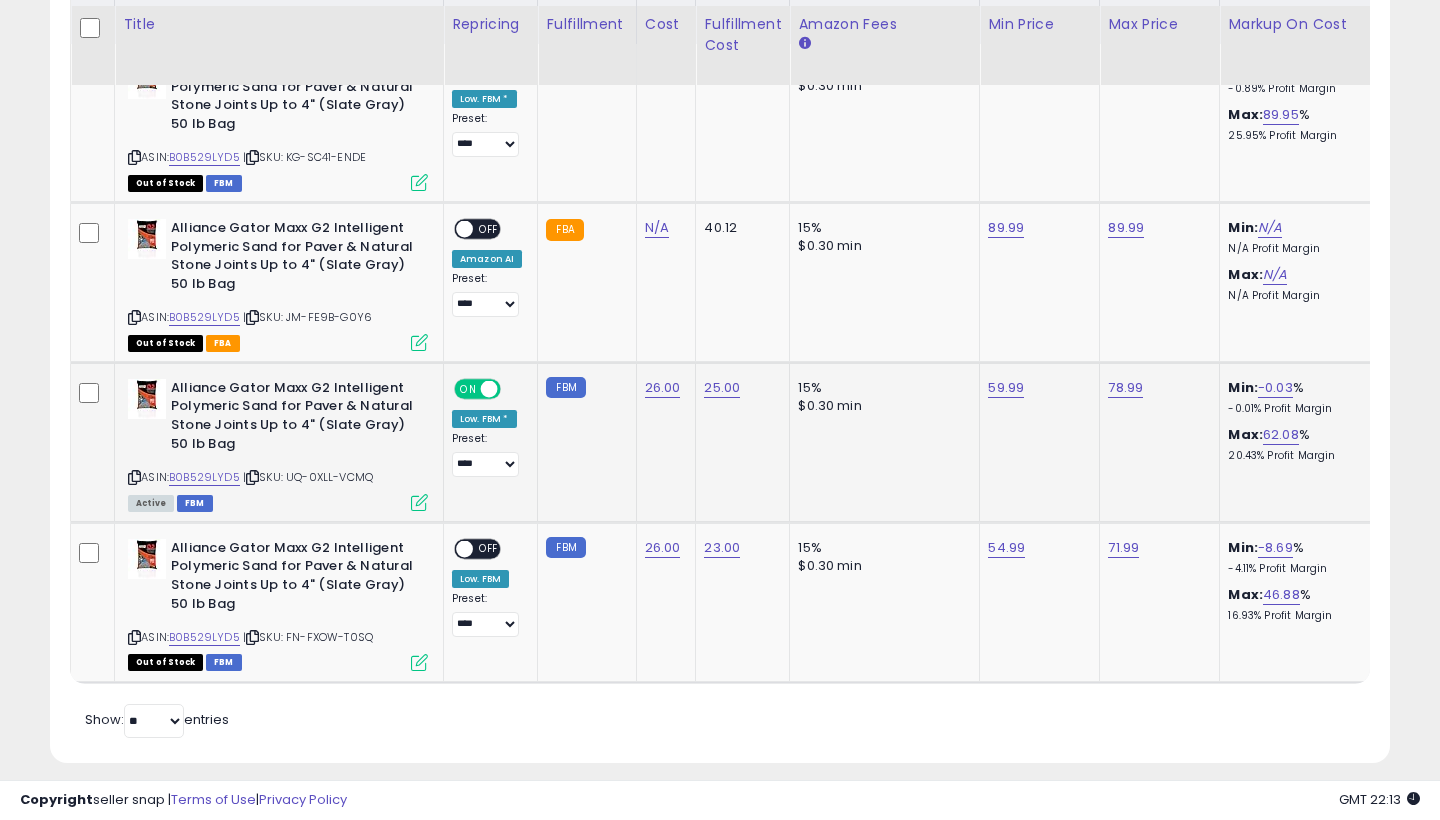 click at bounding box center [419, 502] 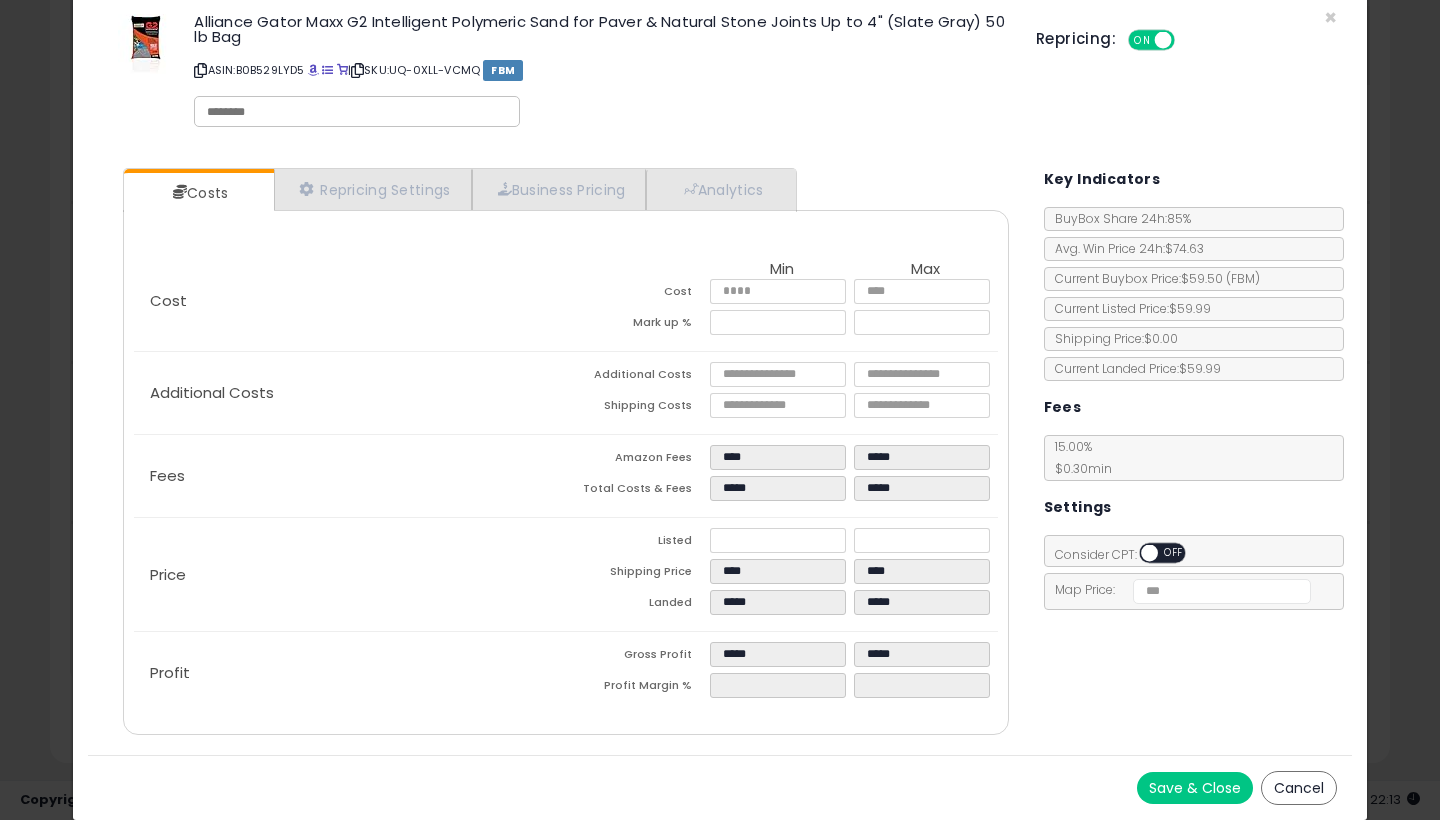 scroll, scrollTop: 36, scrollLeft: 0, axis: vertical 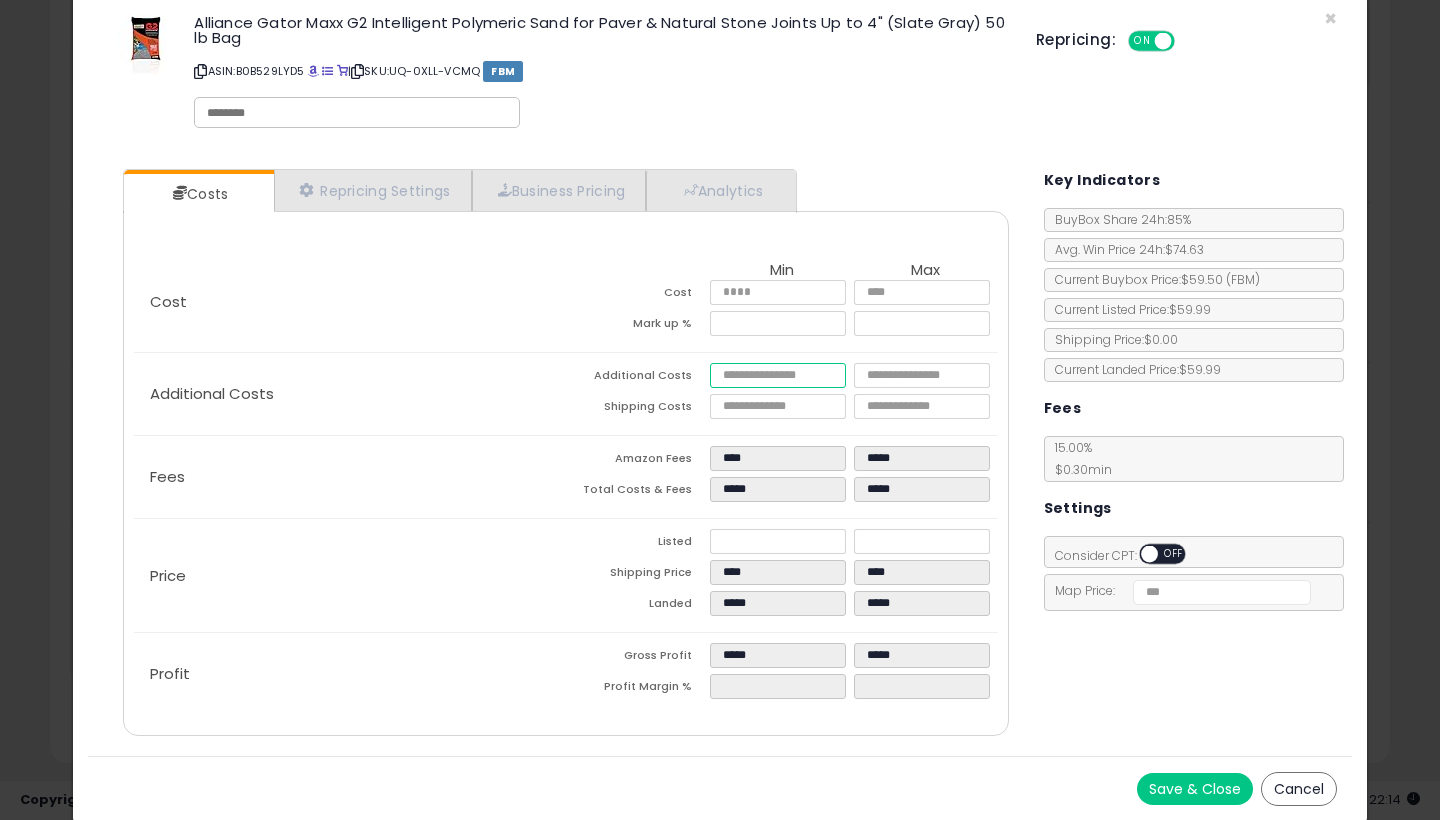 click at bounding box center (778, 375) 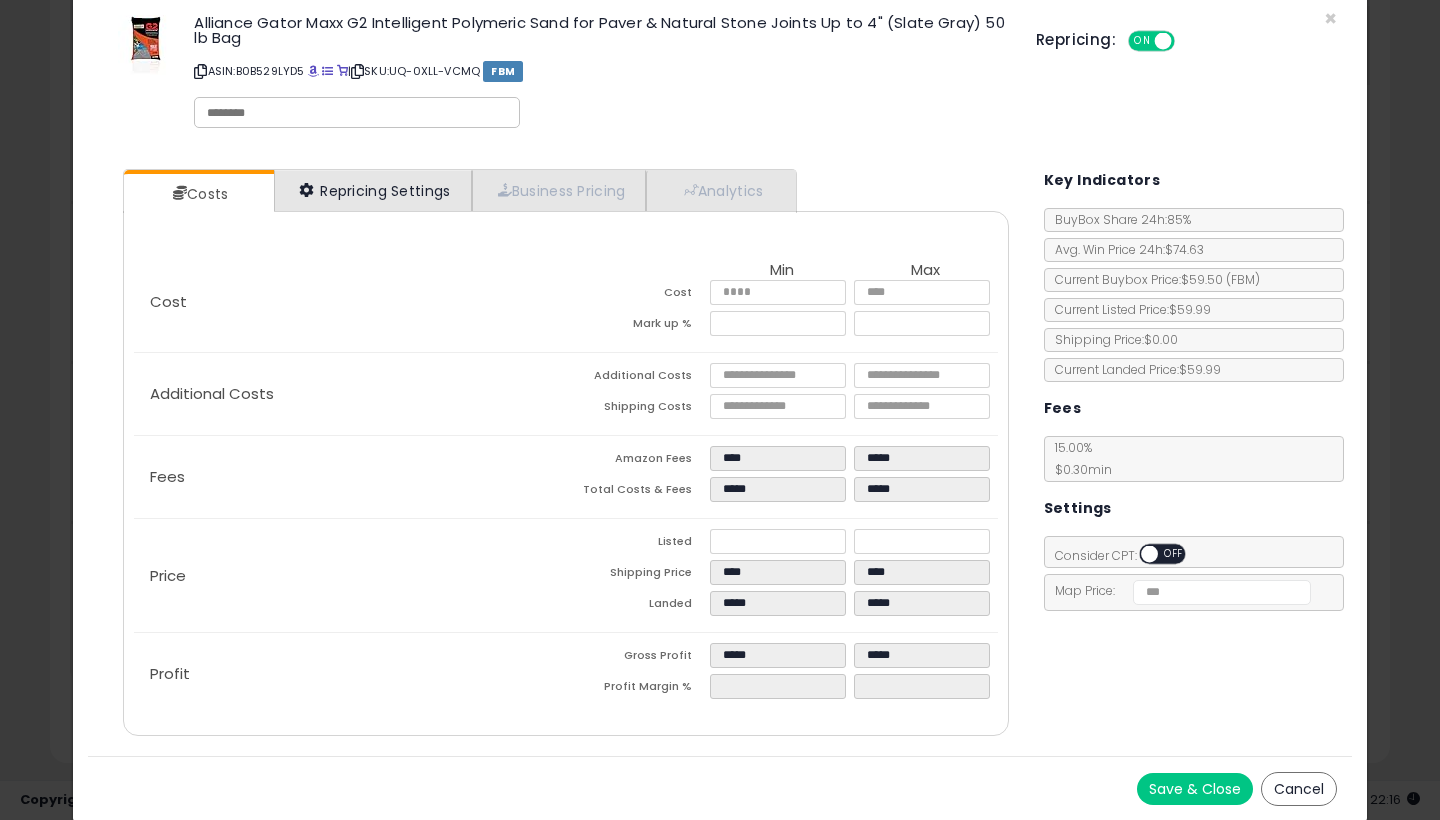 click on "Repricing Settings" at bounding box center [373, 190] 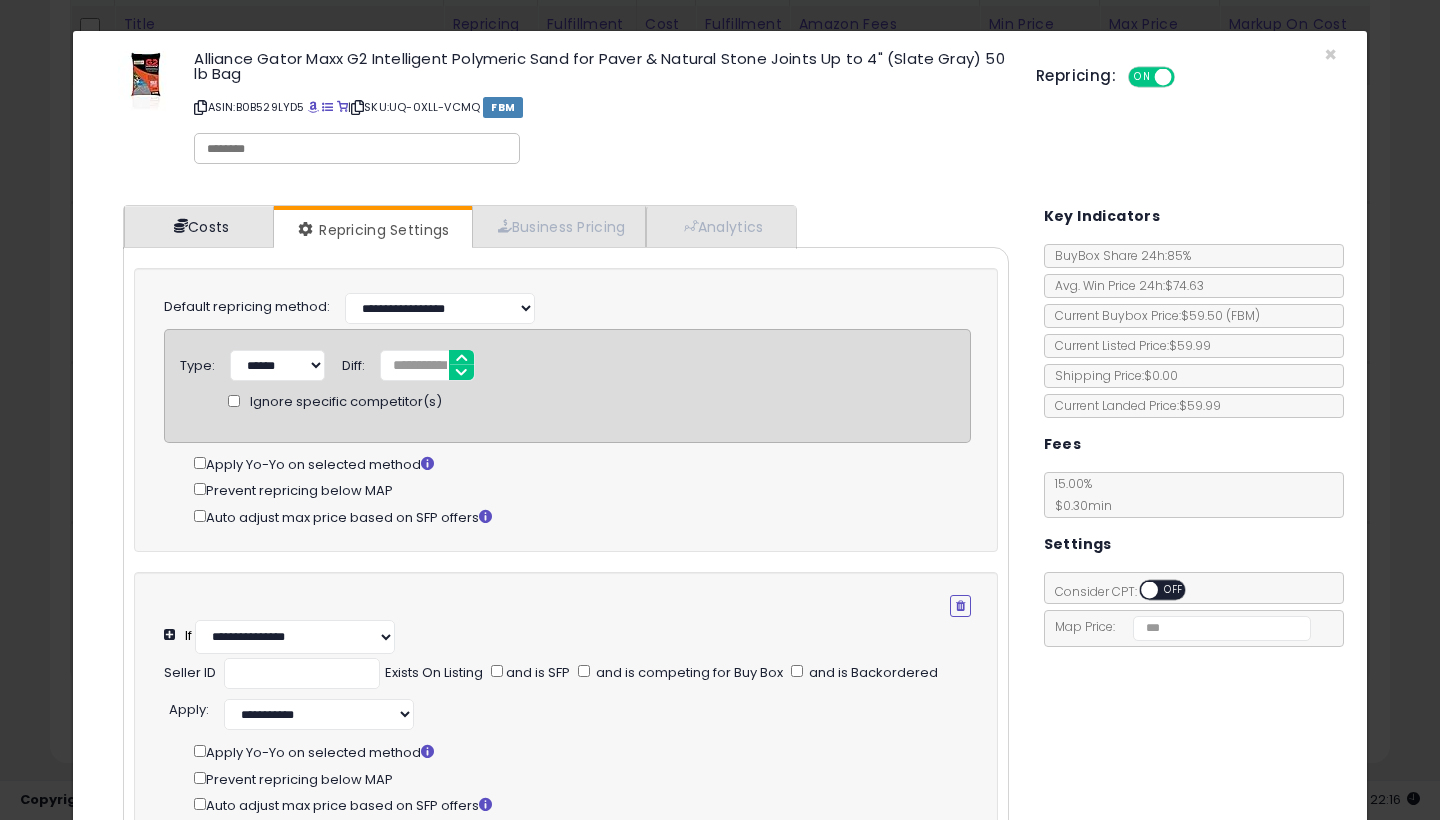 scroll, scrollTop: 0, scrollLeft: 0, axis: both 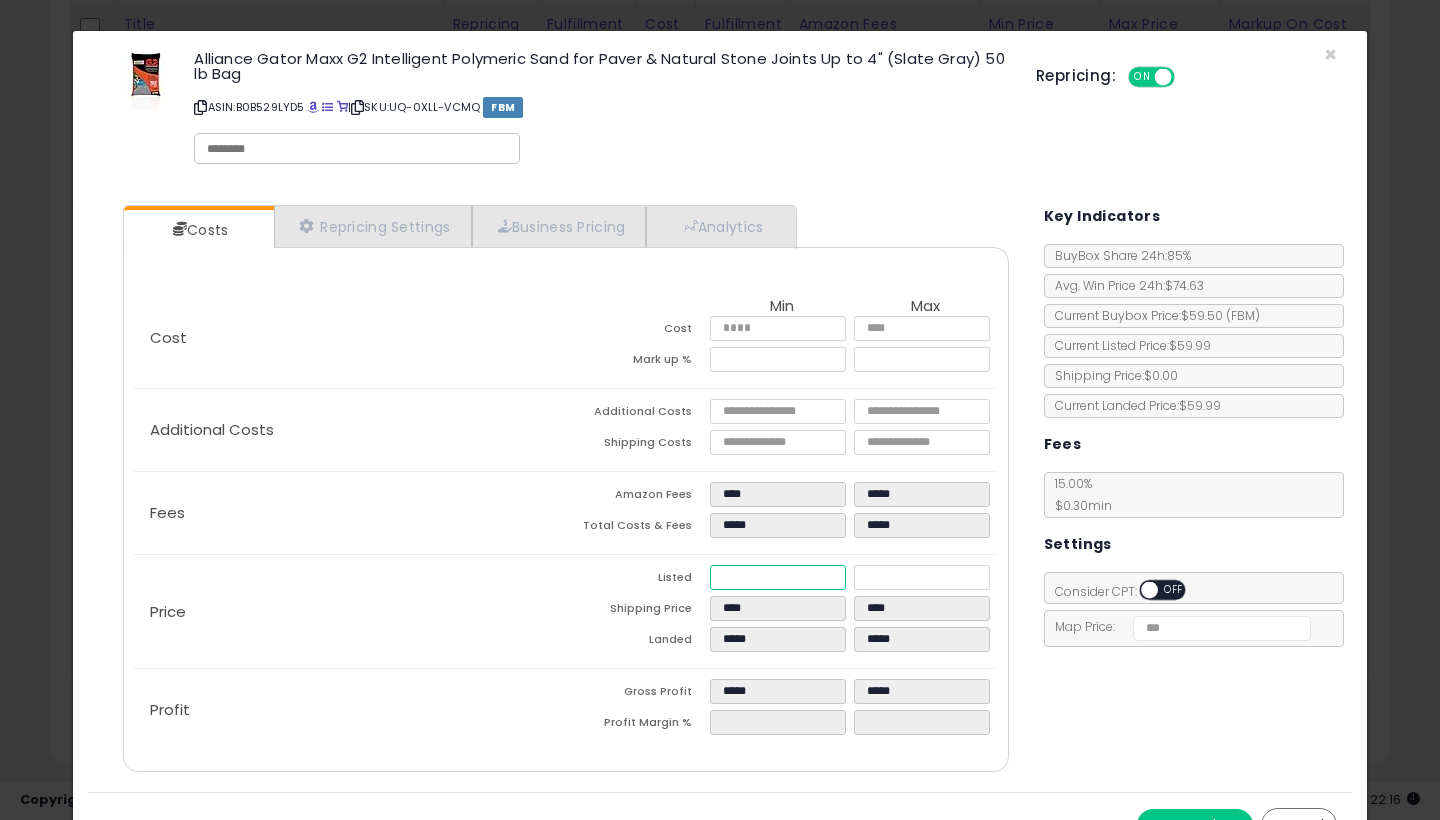 click on "*****" at bounding box center [778, 577] 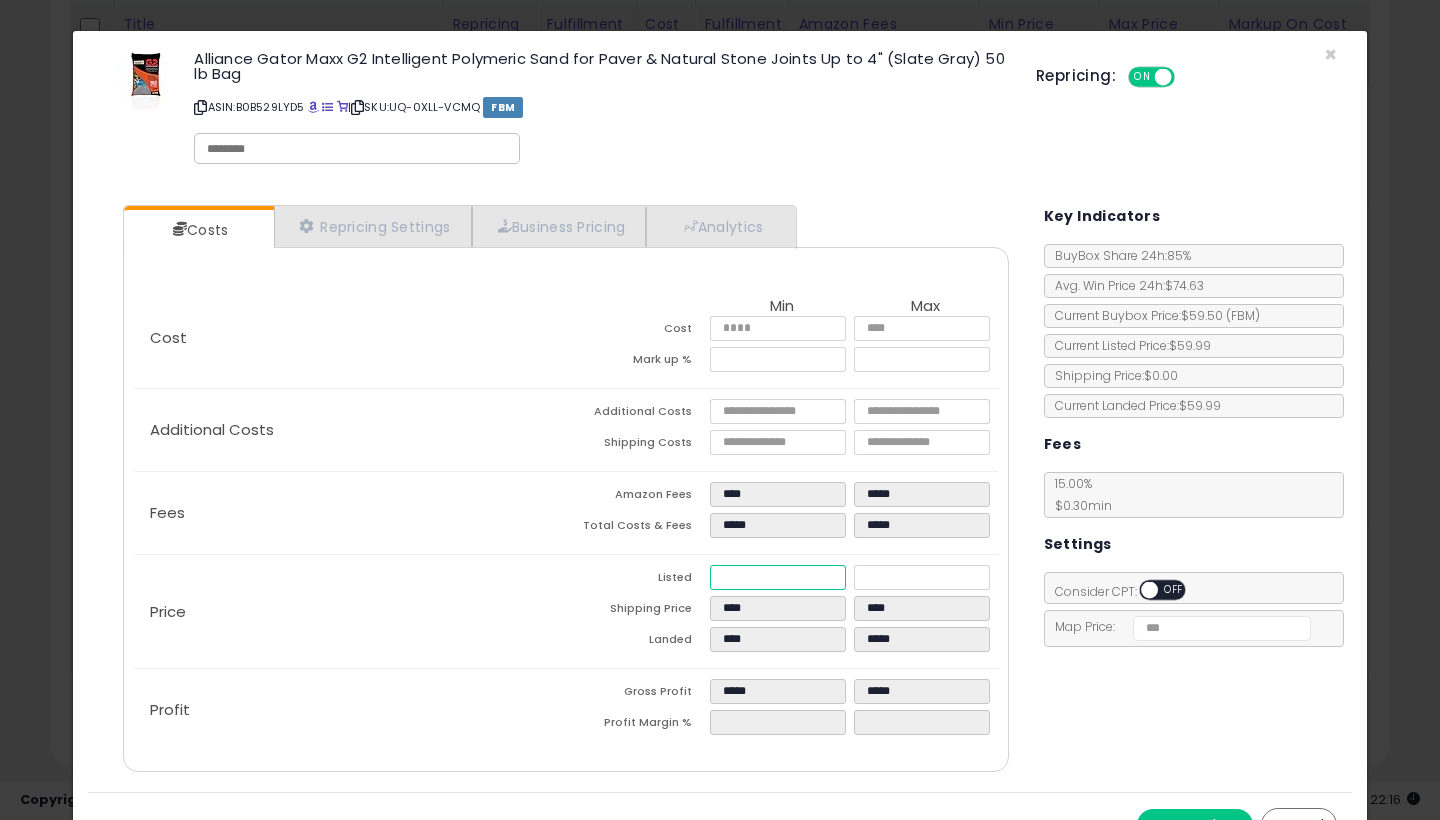 type on "****" 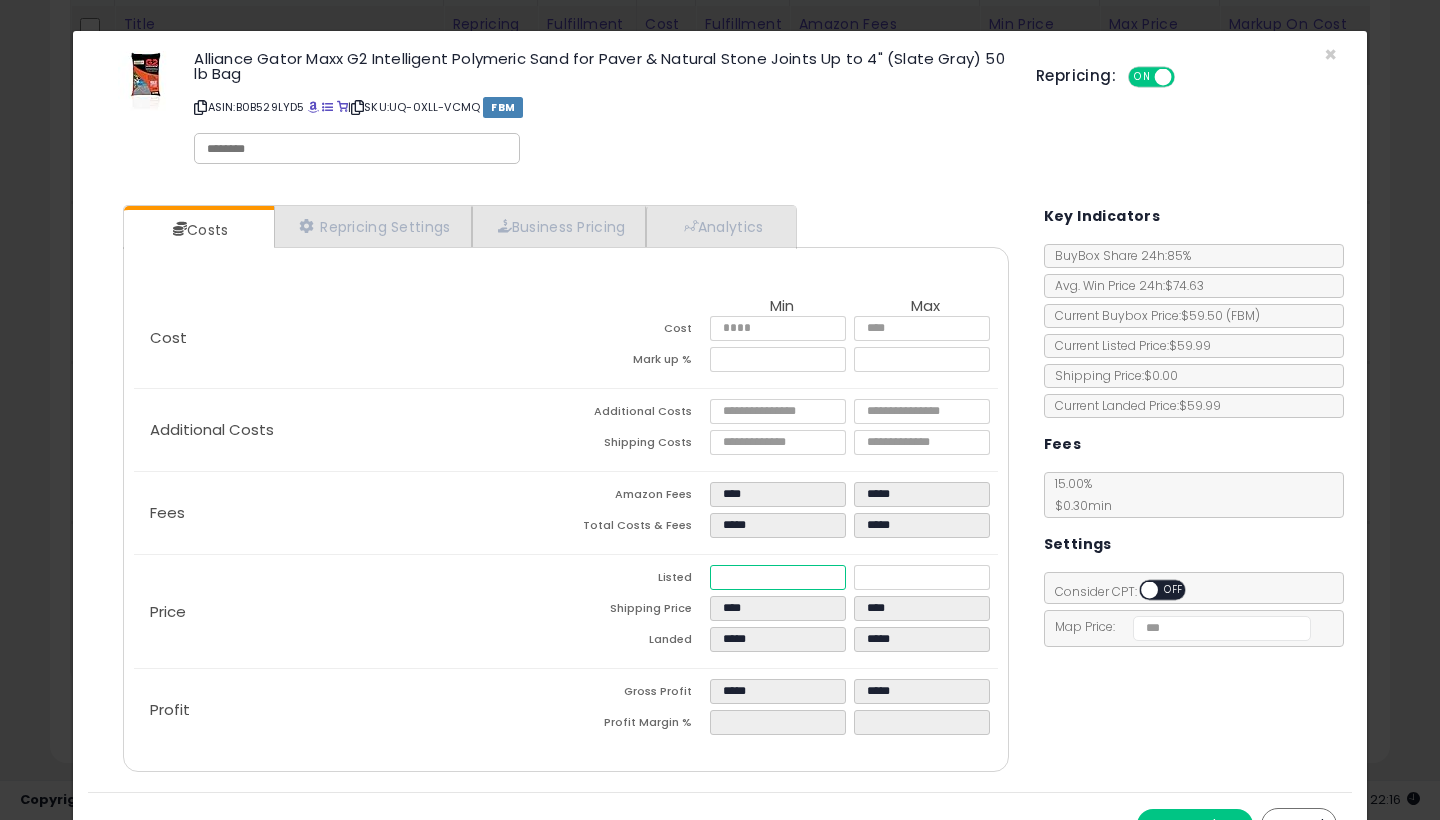 type on "****" 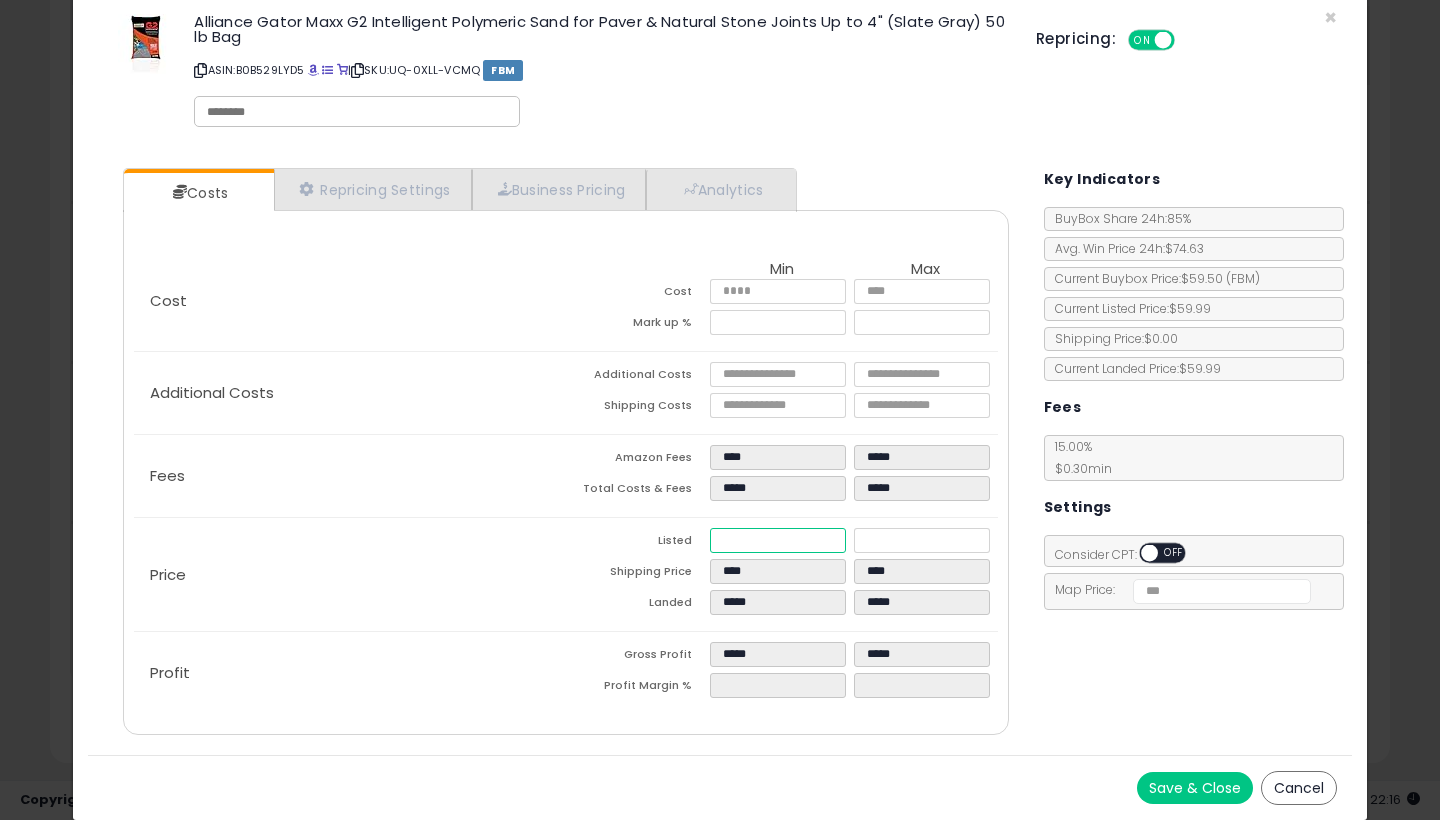 scroll, scrollTop: 36, scrollLeft: 0, axis: vertical 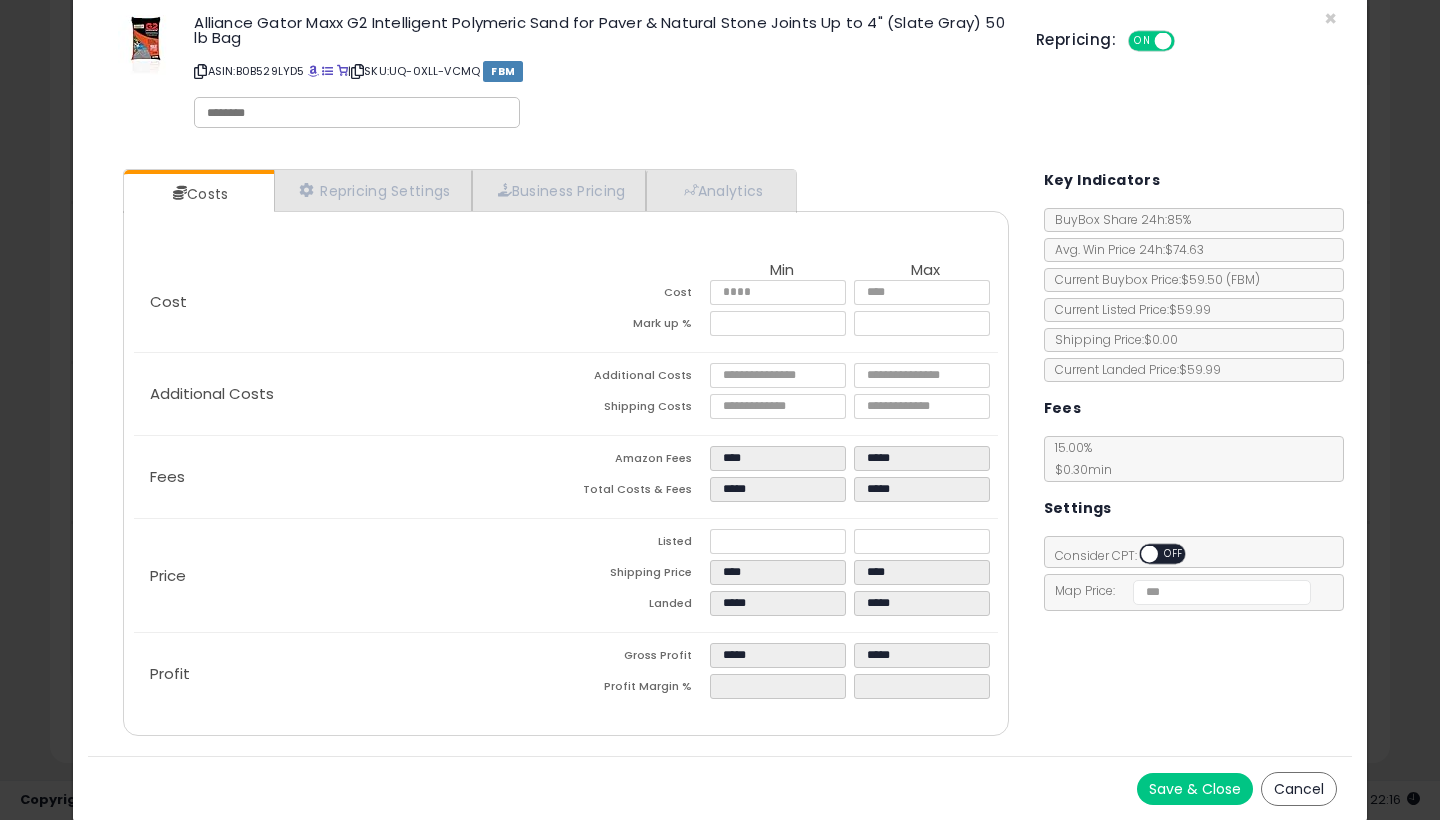 click on "Save & Close" at bounding box center [1195, 789] 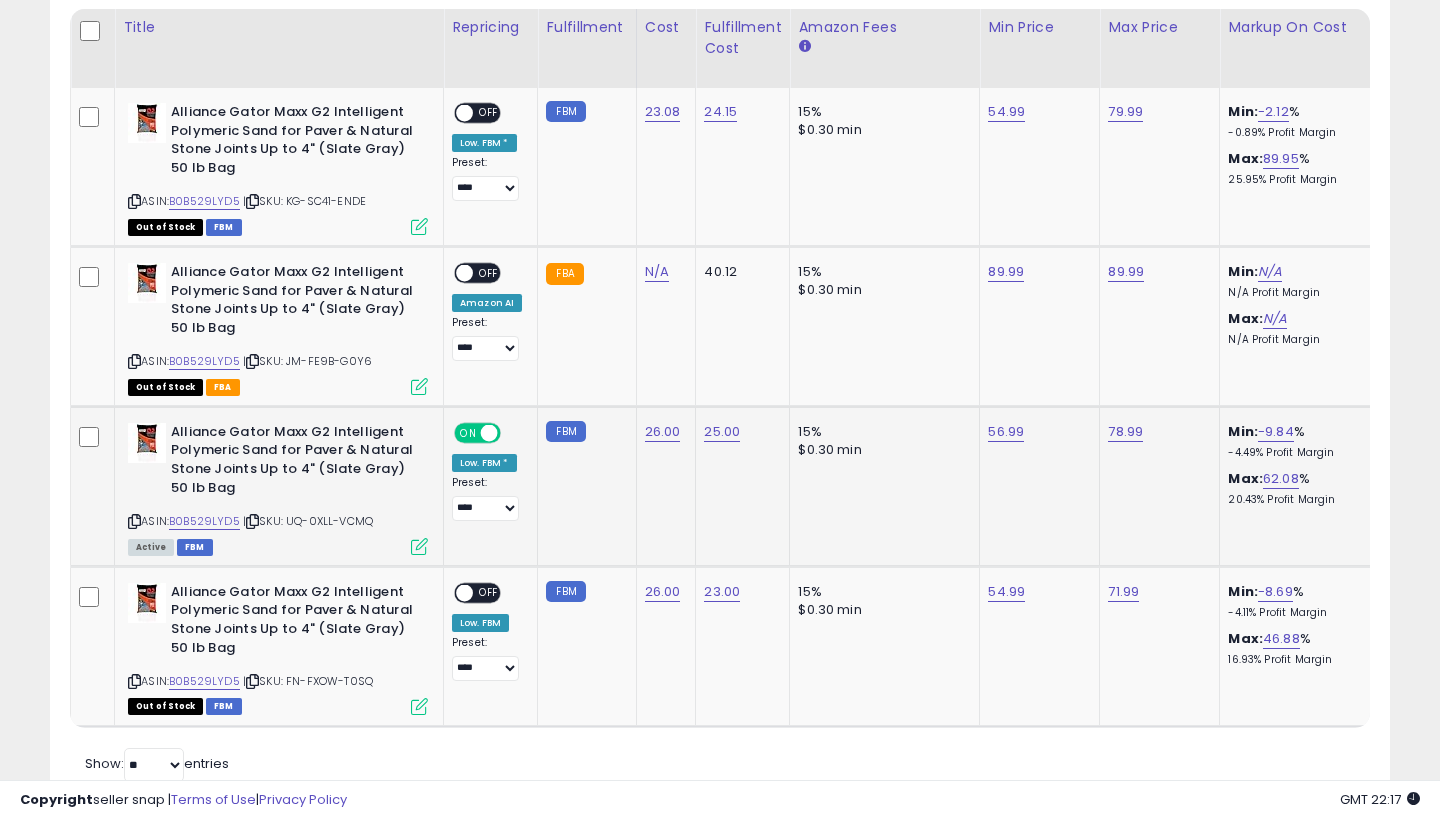 scroll, scrollTop: 416, scrollLeft: 0, axis: vertical 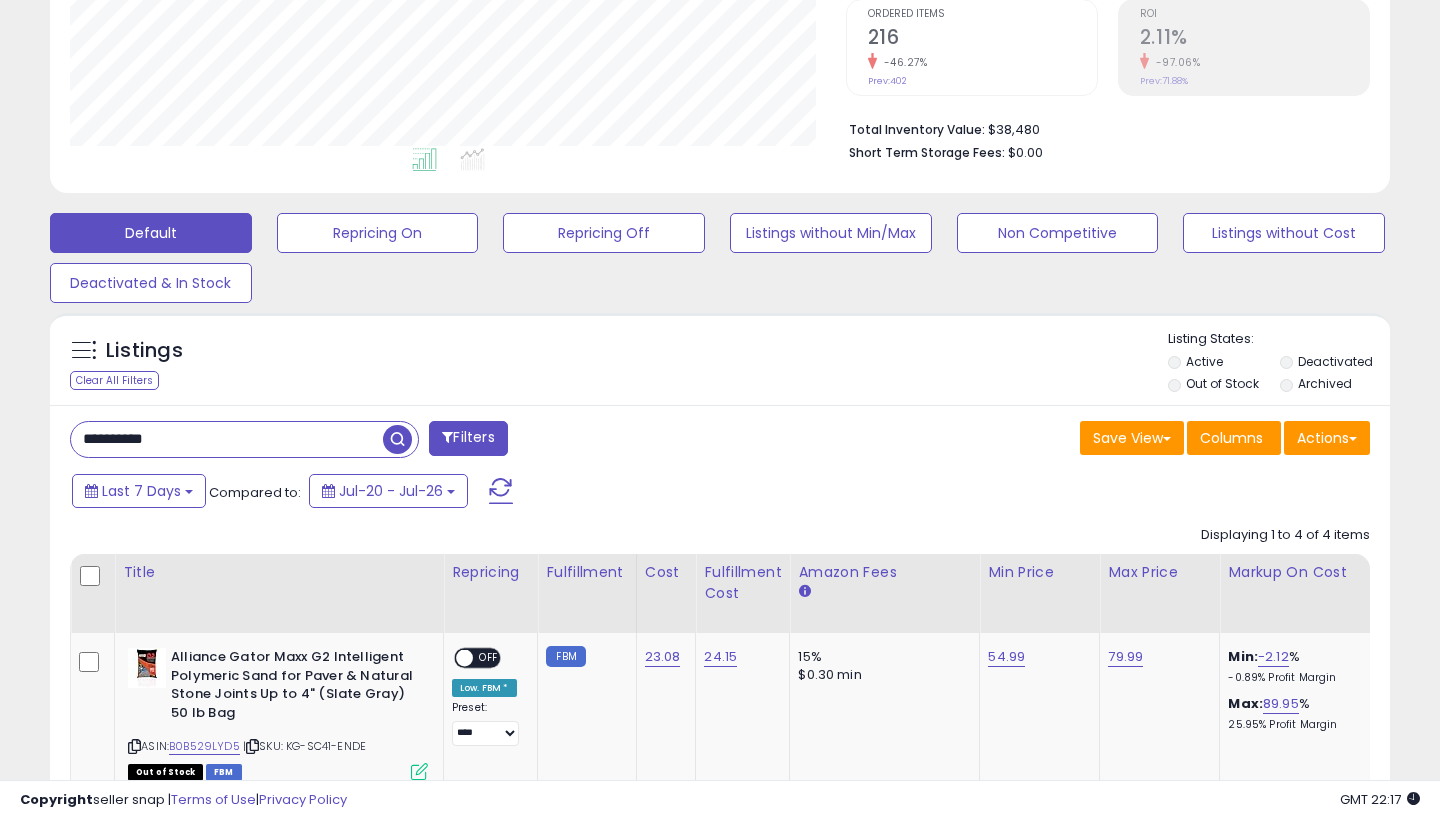click on "**********" at bounding box center [227, 439] 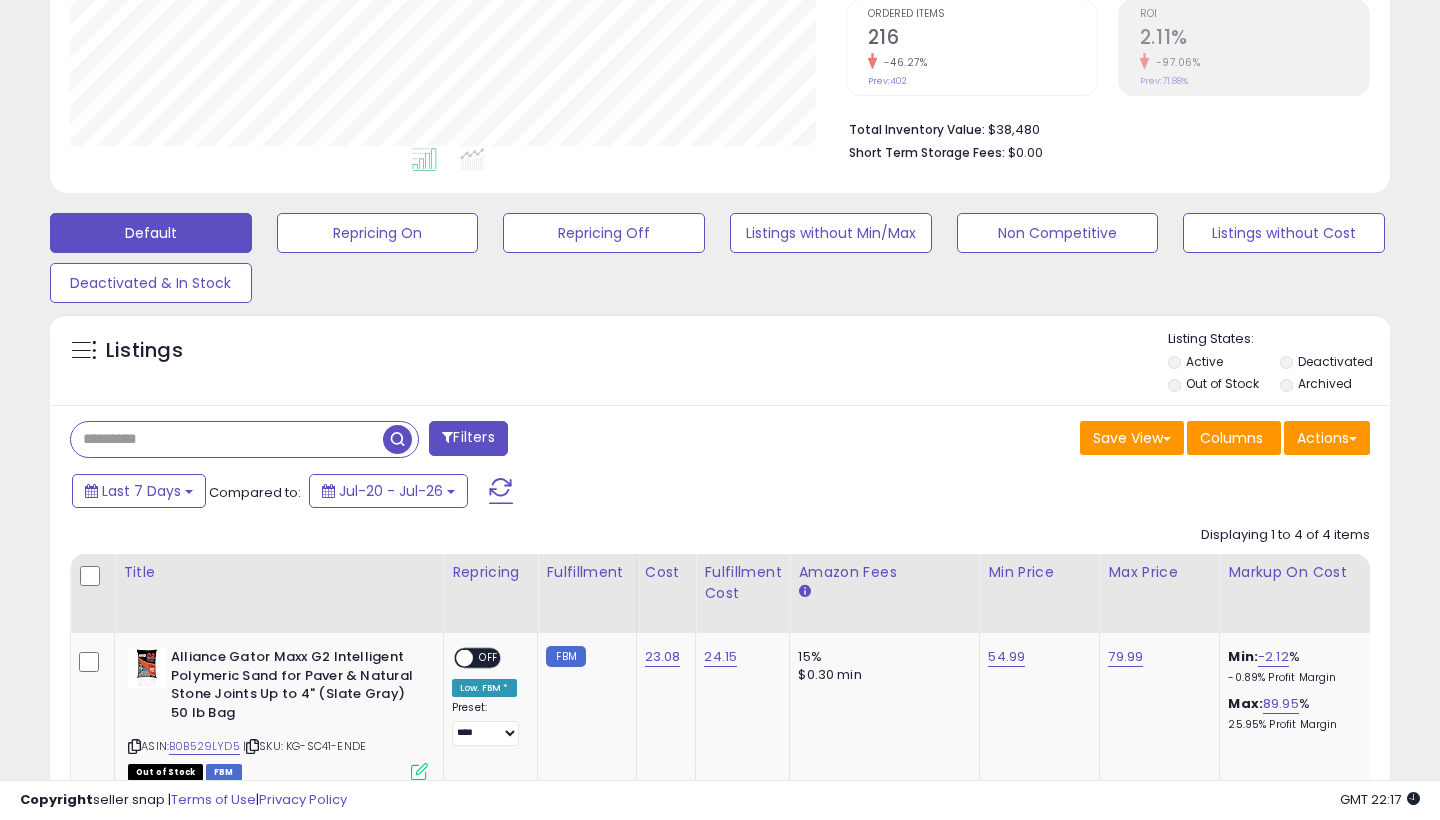 paste on "**********" 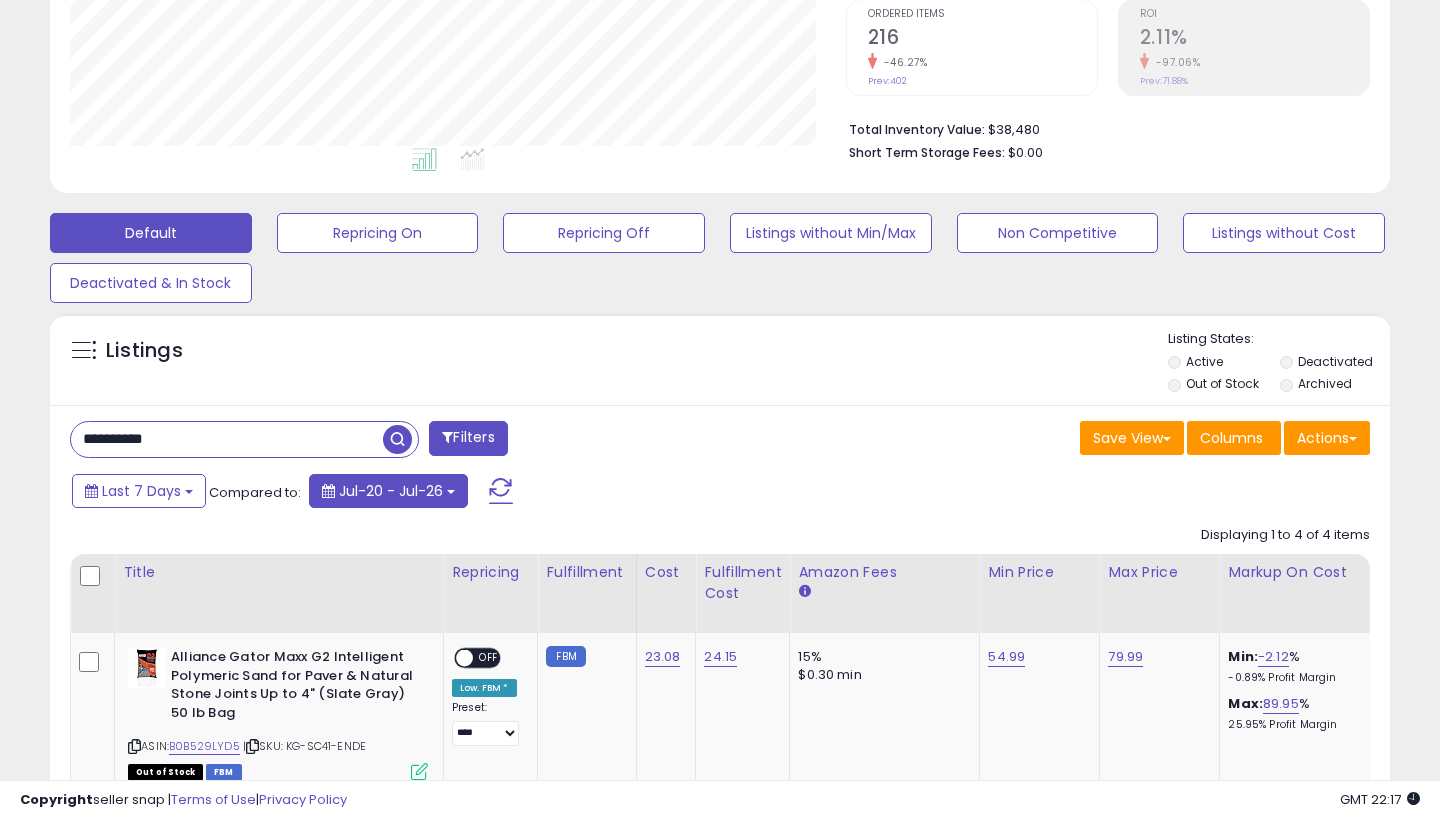 type on "**********" 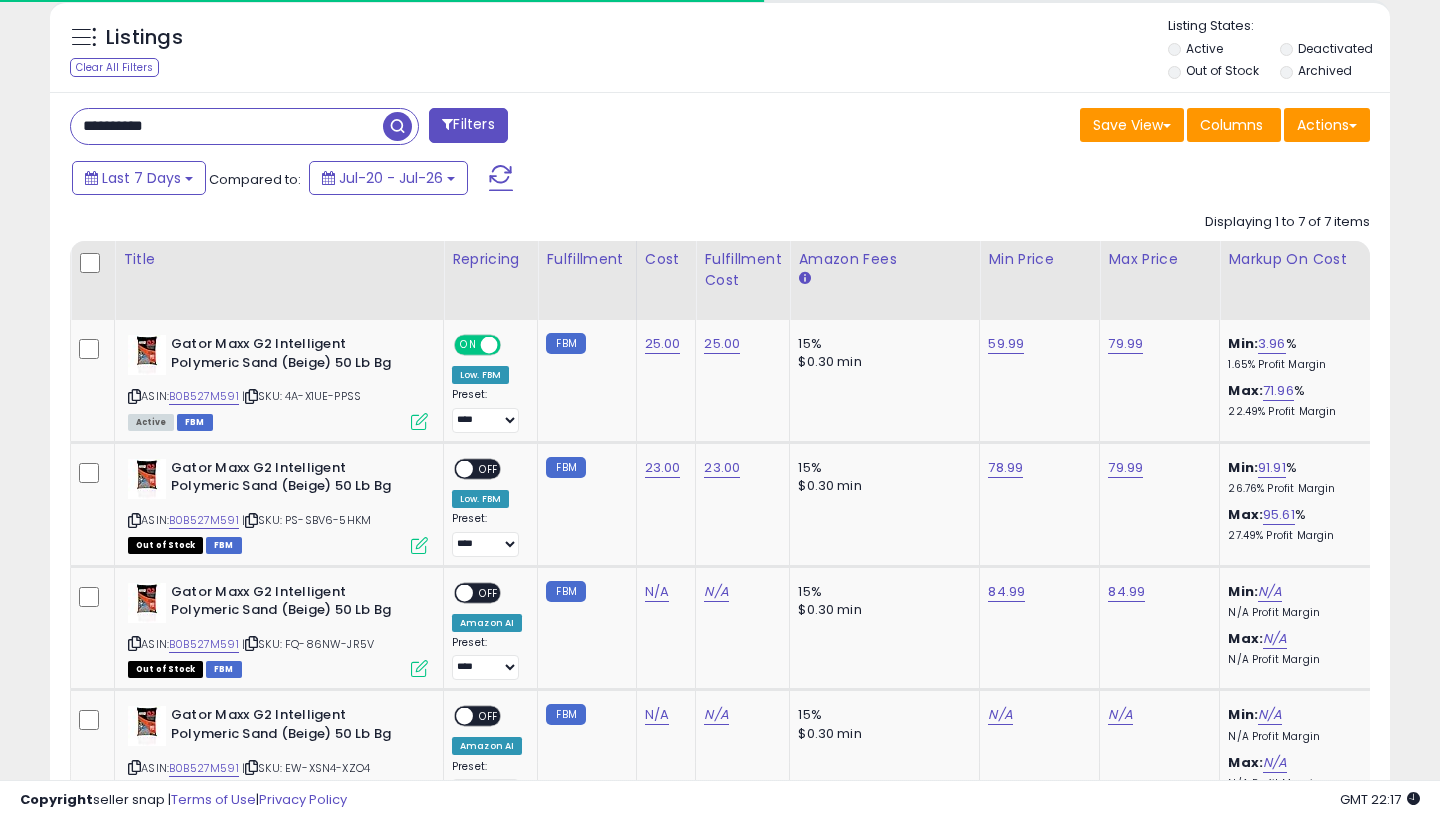 scroll, scrollTop: 926, scrollLeft: 0, axis: vertical 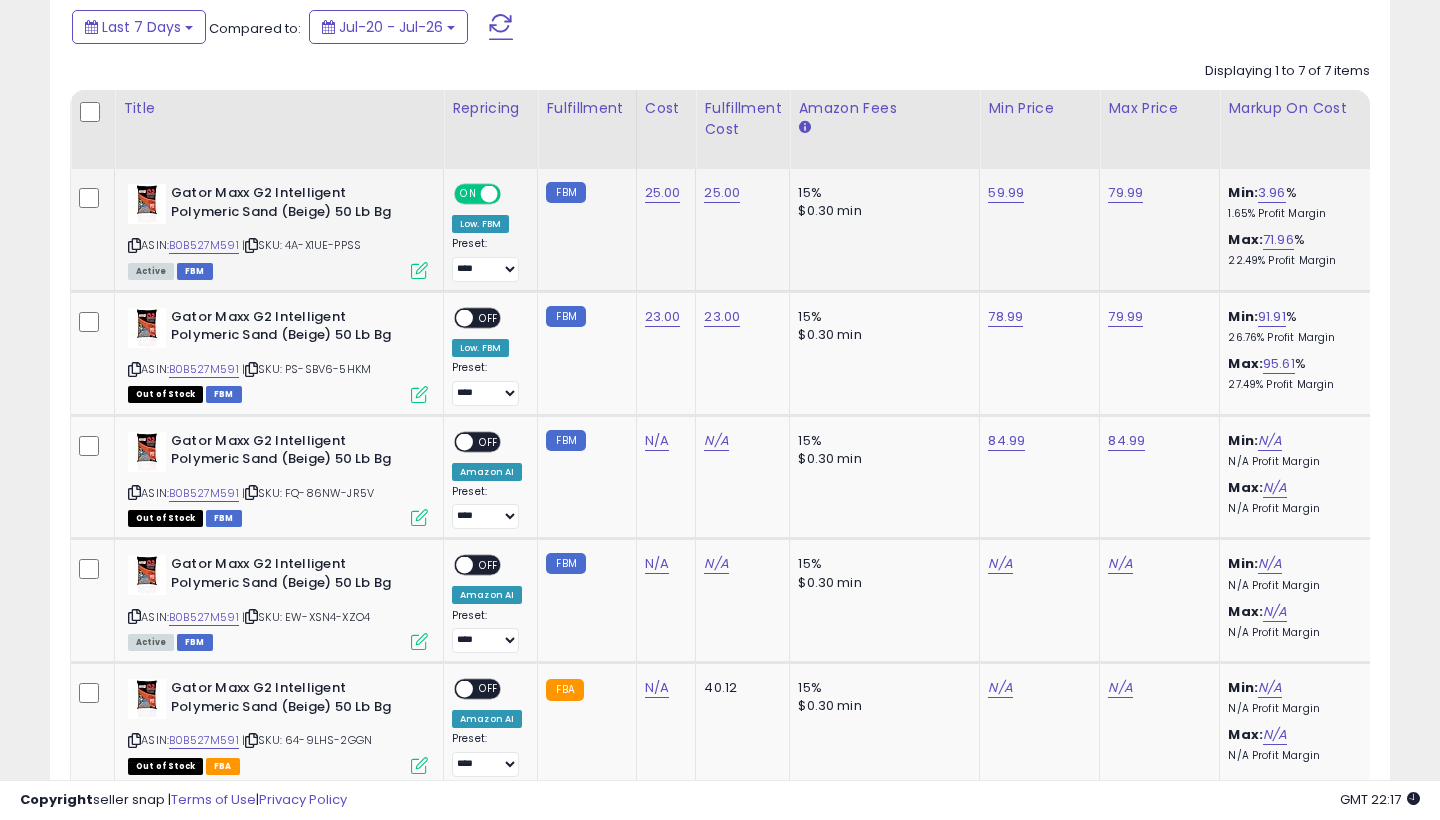 click at bounding box center (419, 270) 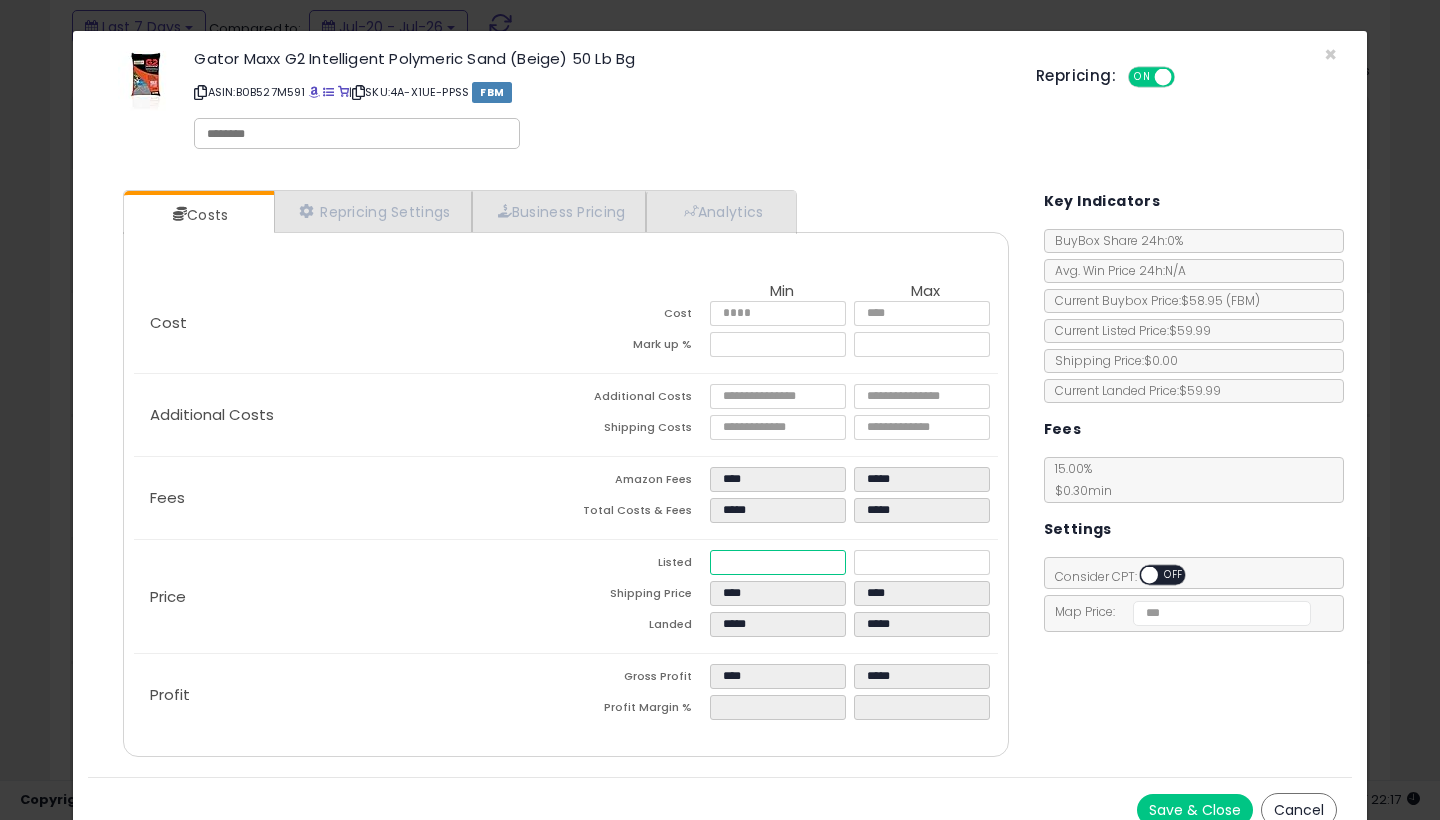 click on "*****" at bounding box center [778, 562] 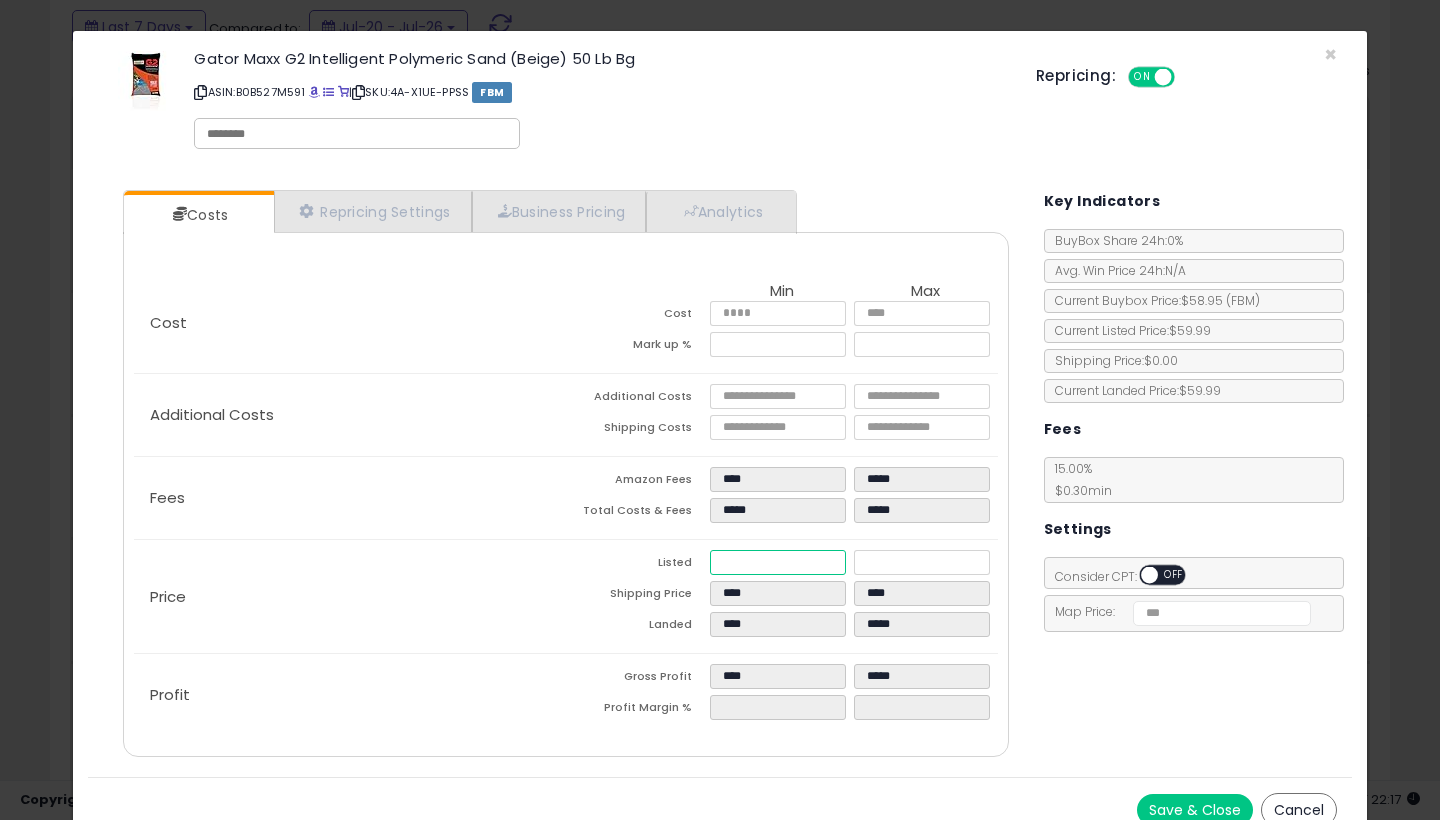 type on "****" 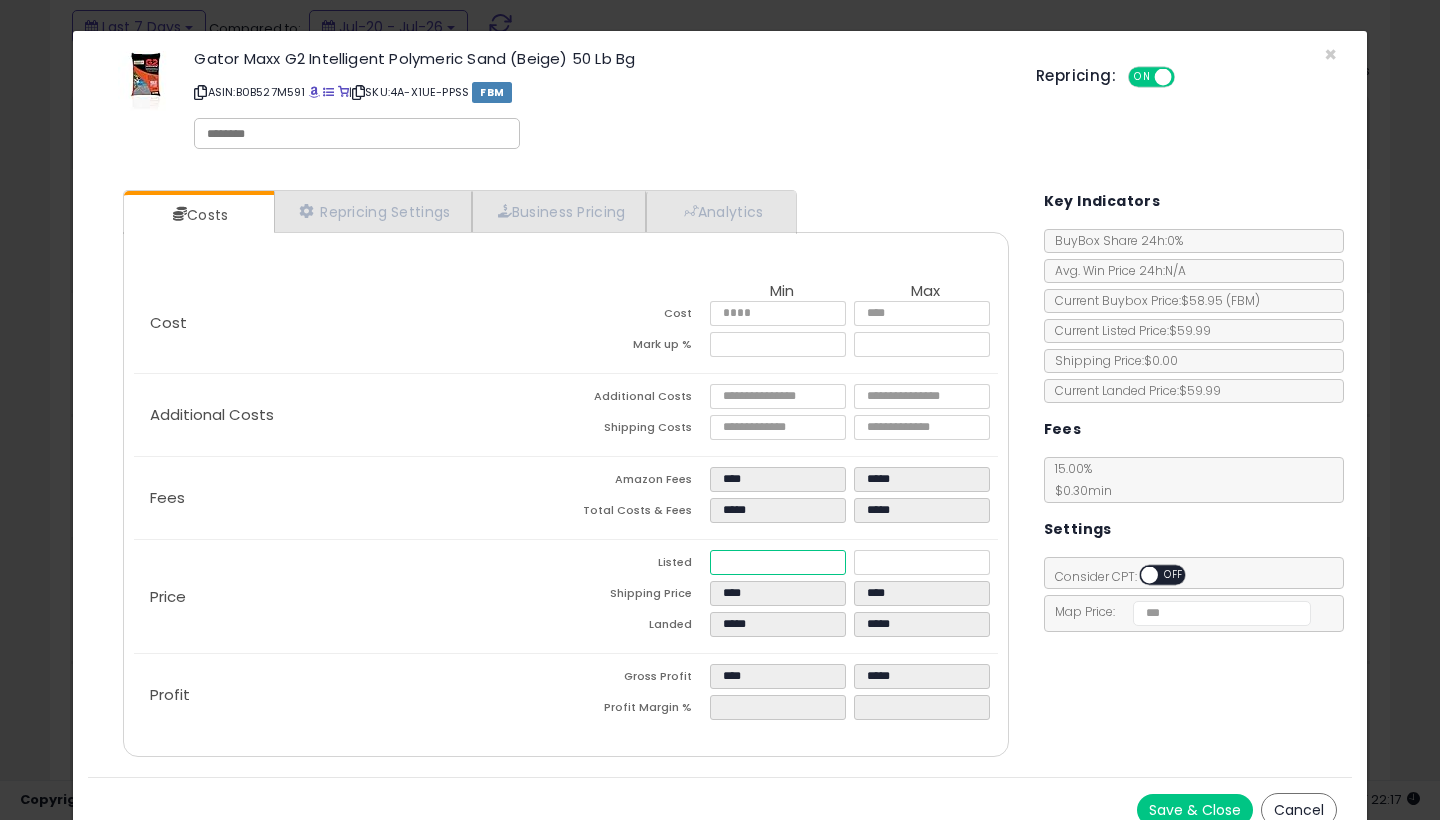 type on "****" 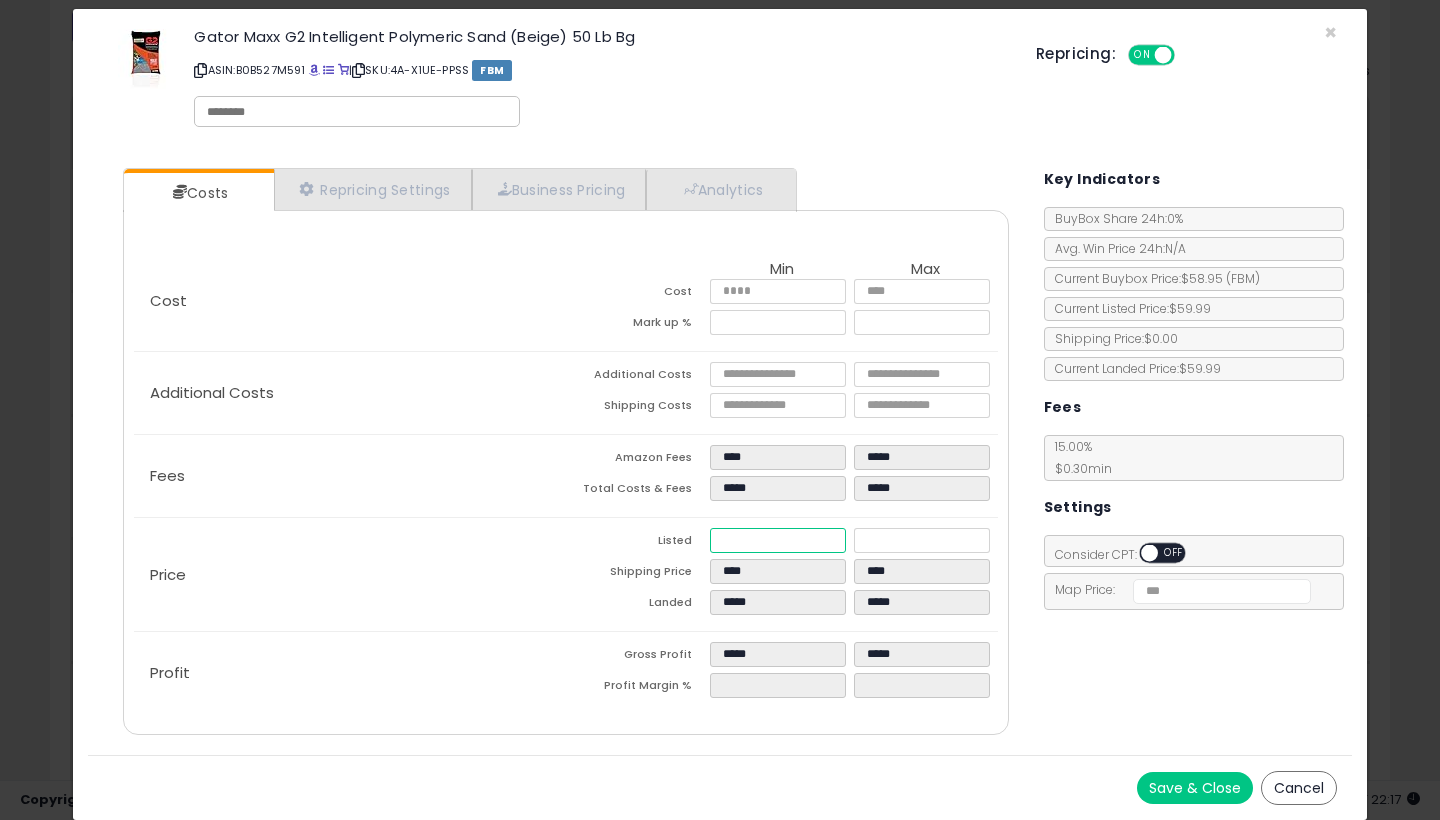 scroll, scrollTop: 21, scrollLeft: 0, axis: vertical 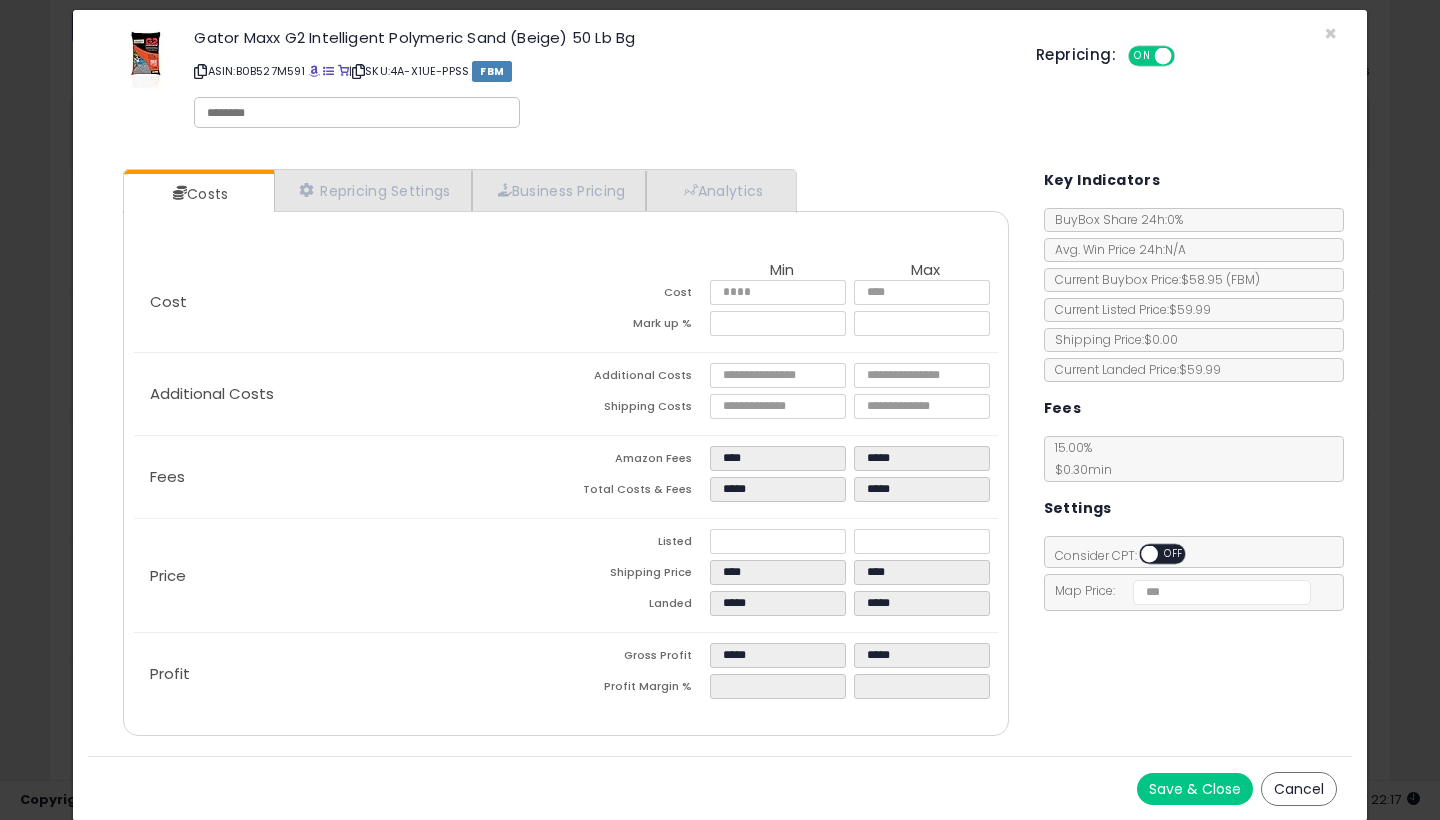 click on "Save & Close" at bounding box center [1195, 789] 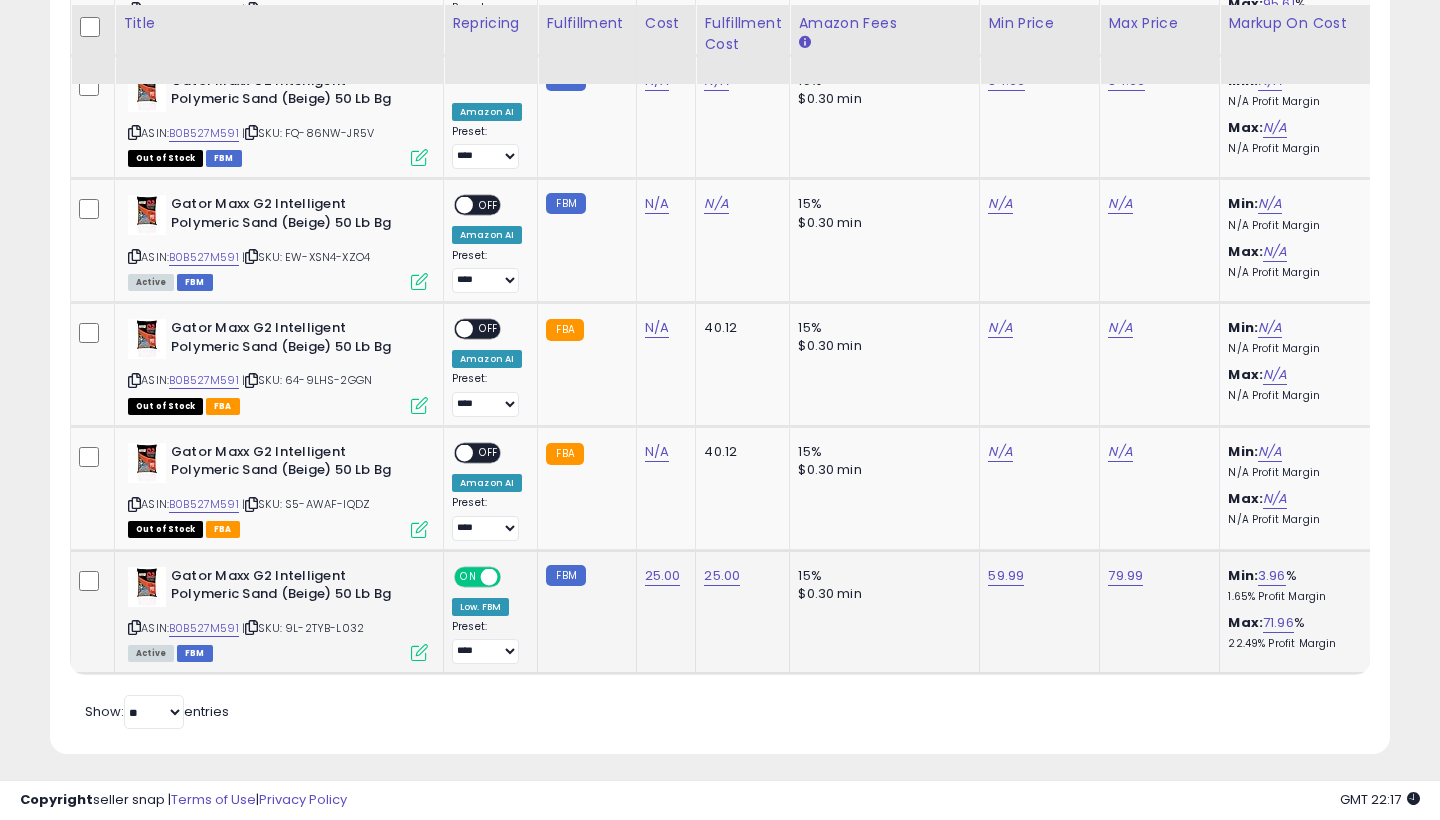 scroll, scrollTop: 1238, scrollLeft: 0, axis: vertical 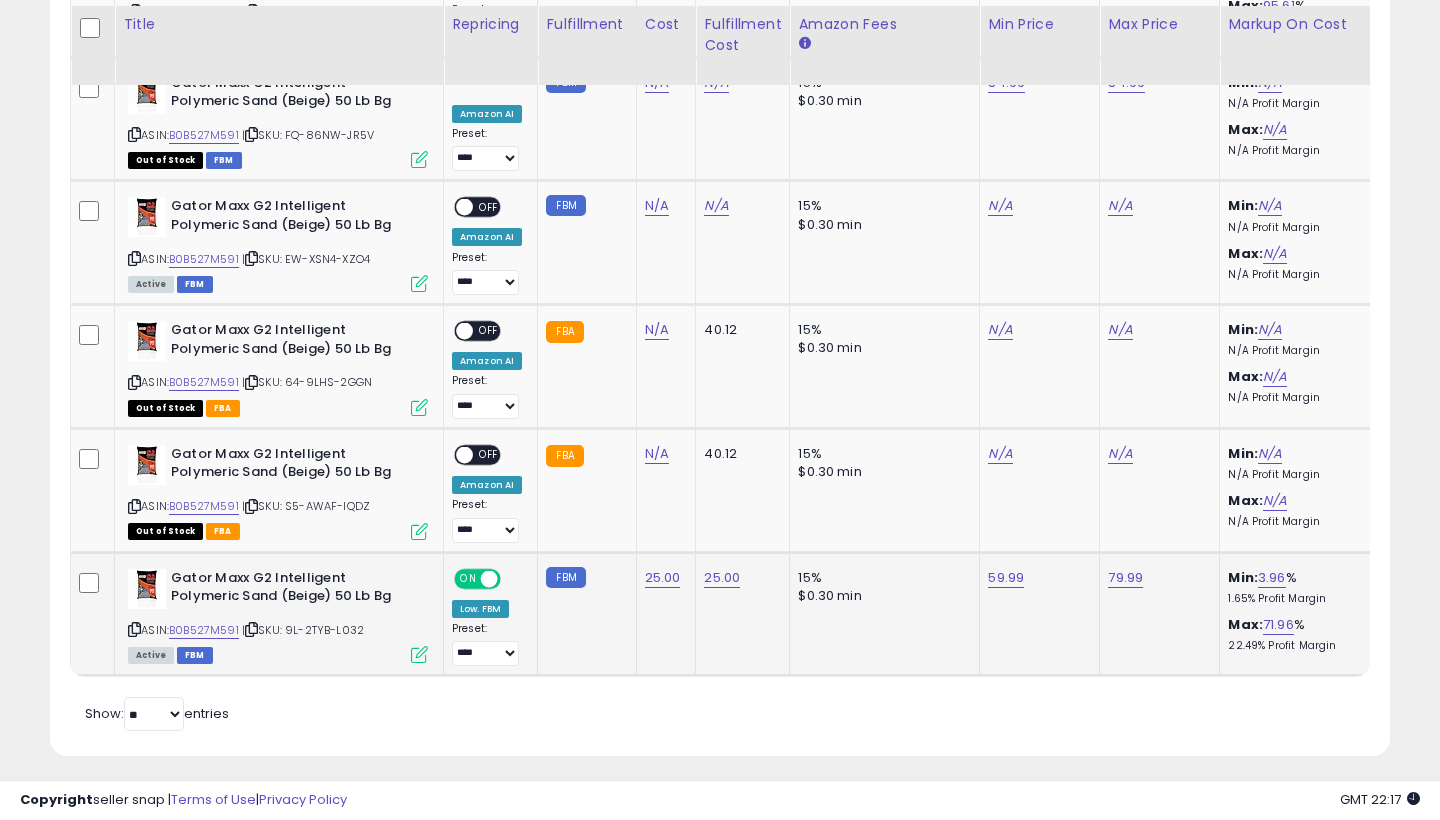 click at bounding box center [419, 654] 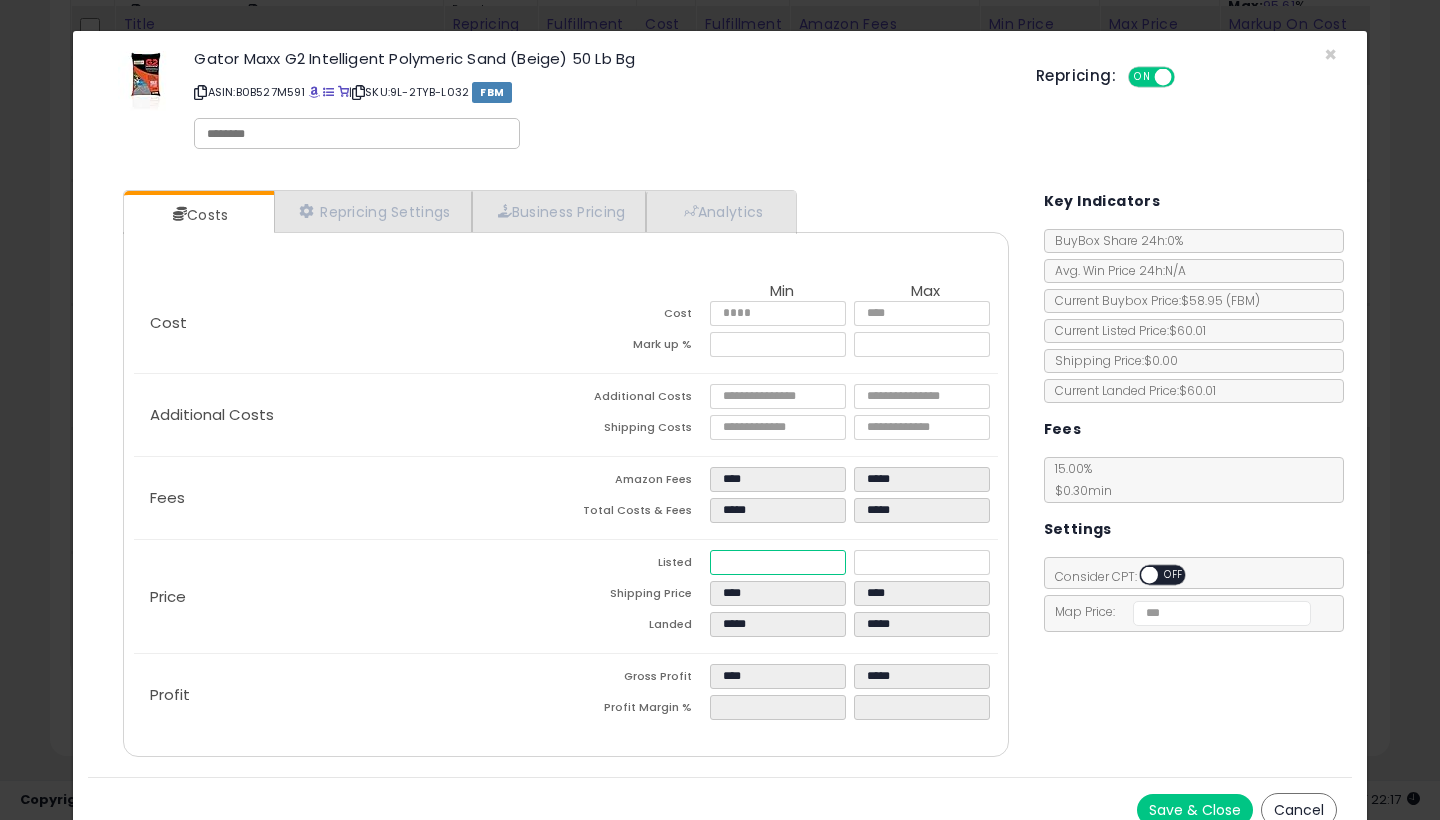 click on "*****" at bounding box center [778, 562] 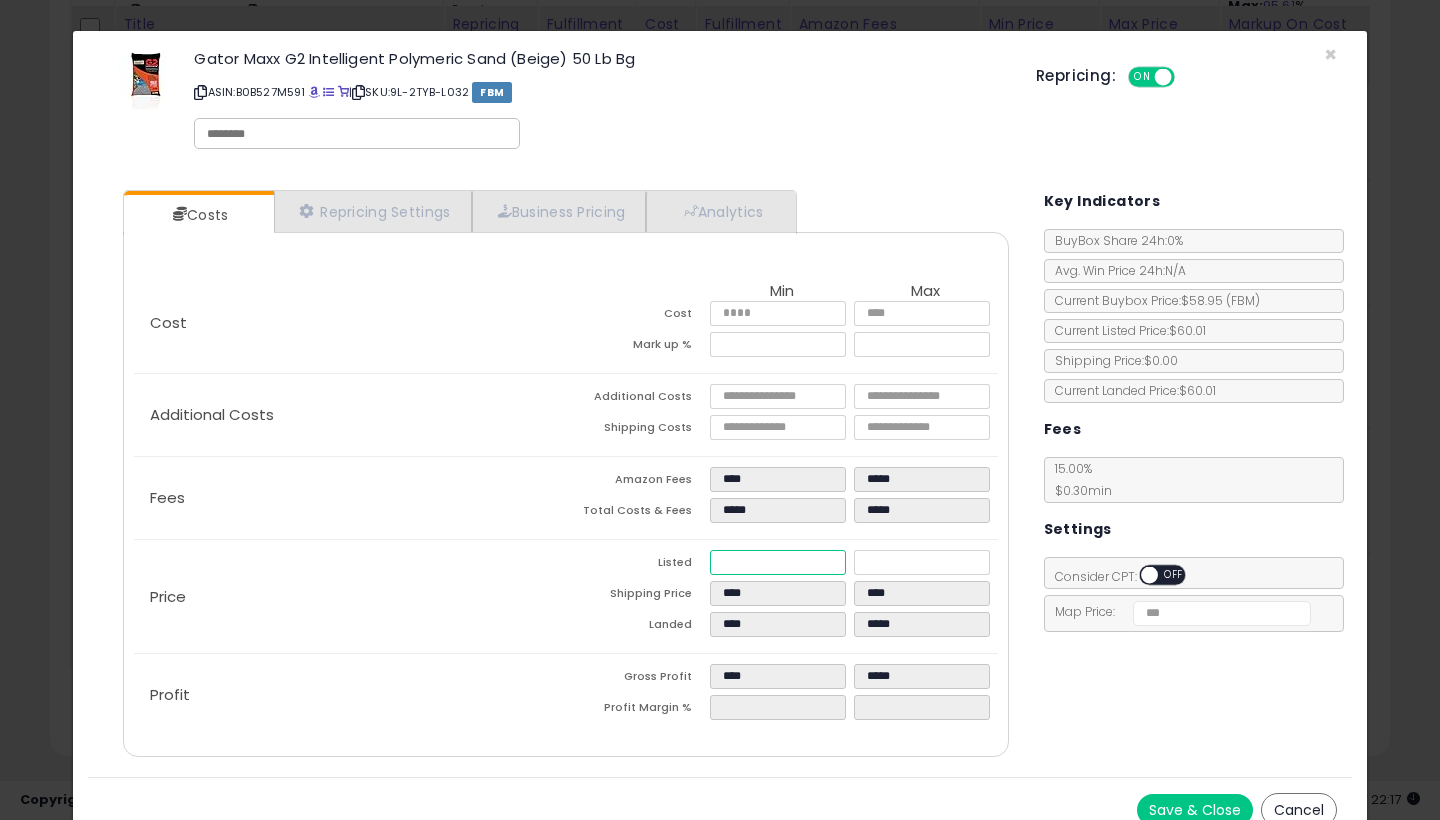 type on "****" 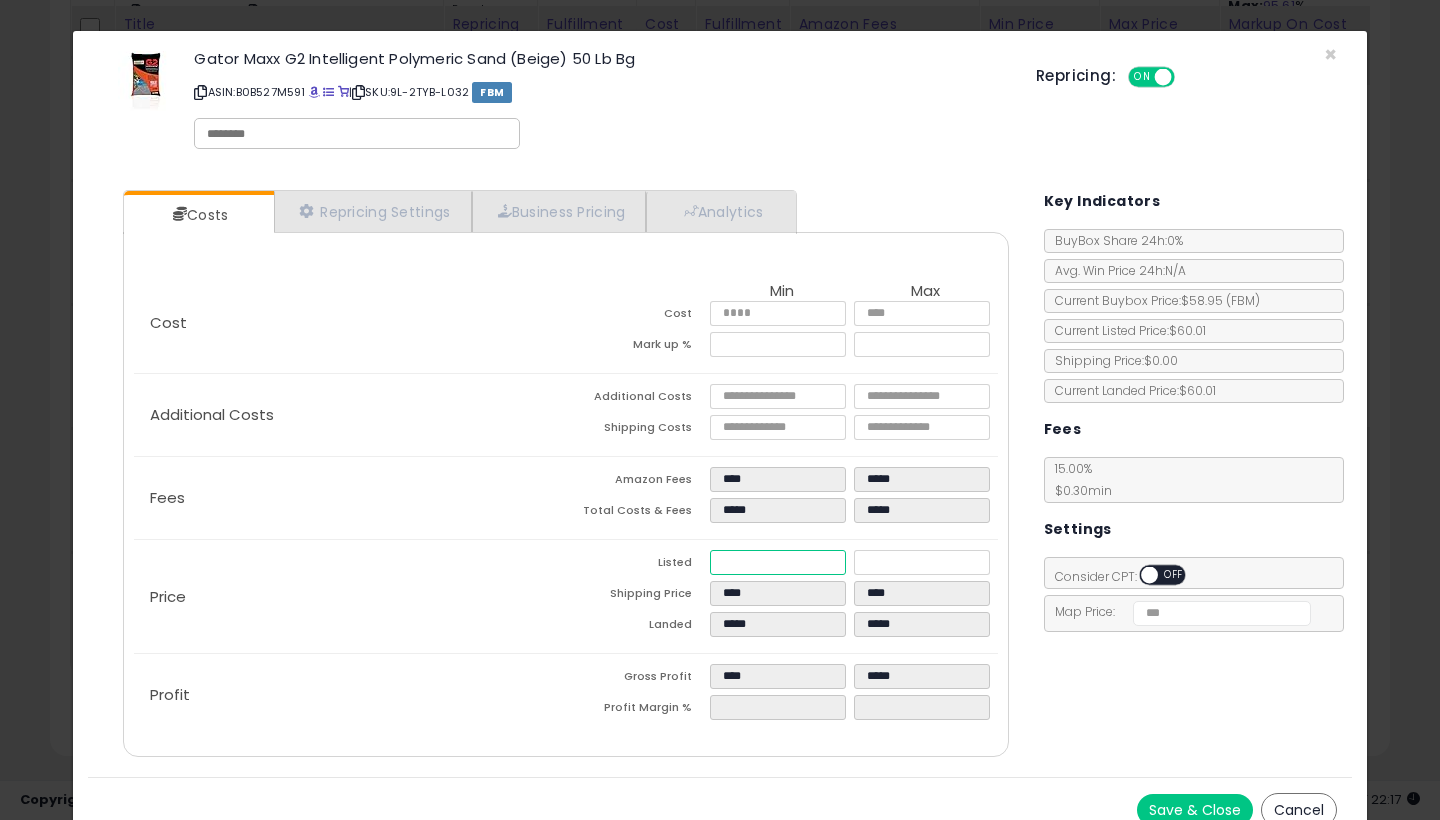 type on "****" 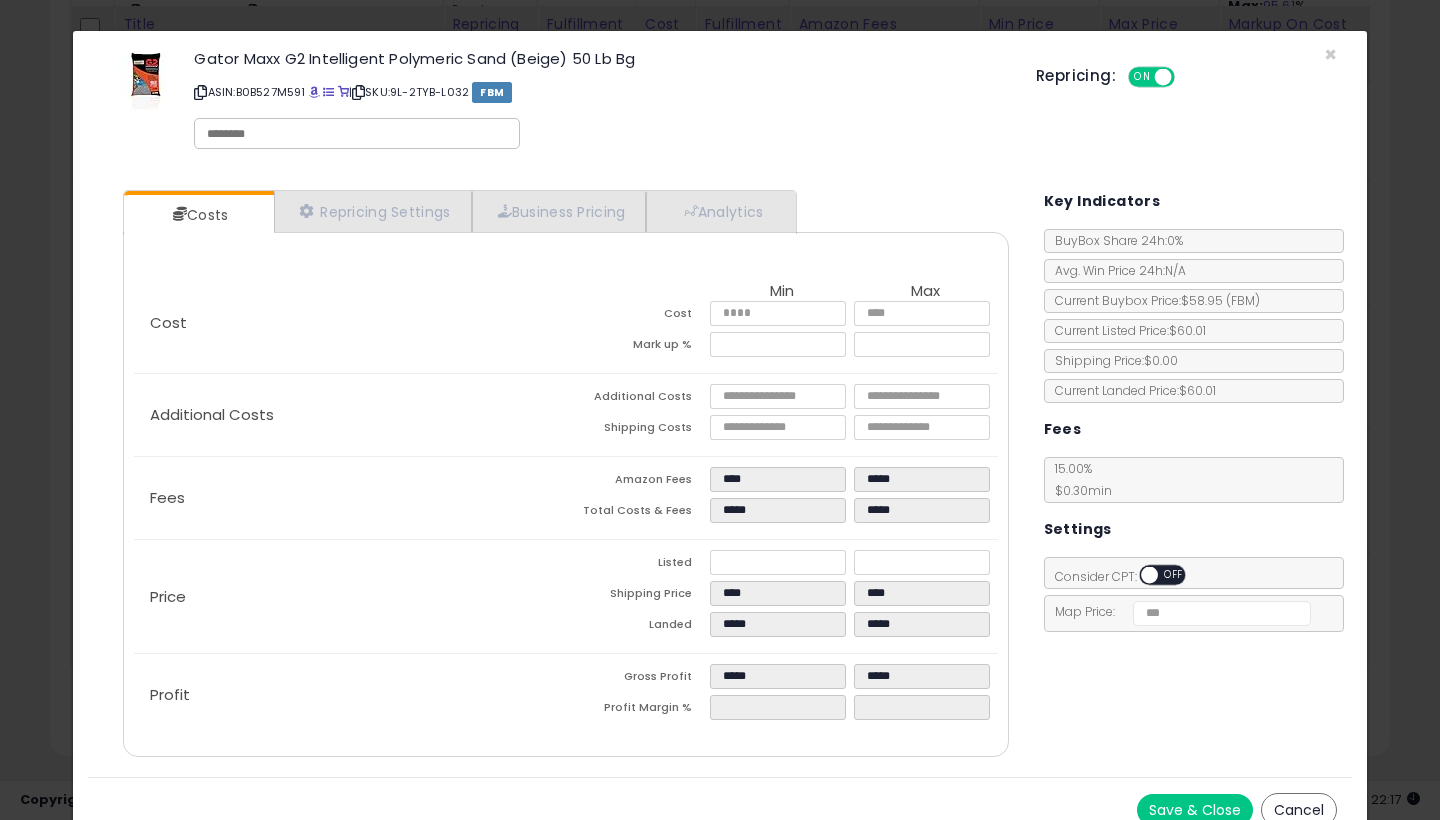 click on "Save & Close" at bounding box center (1195, 810) 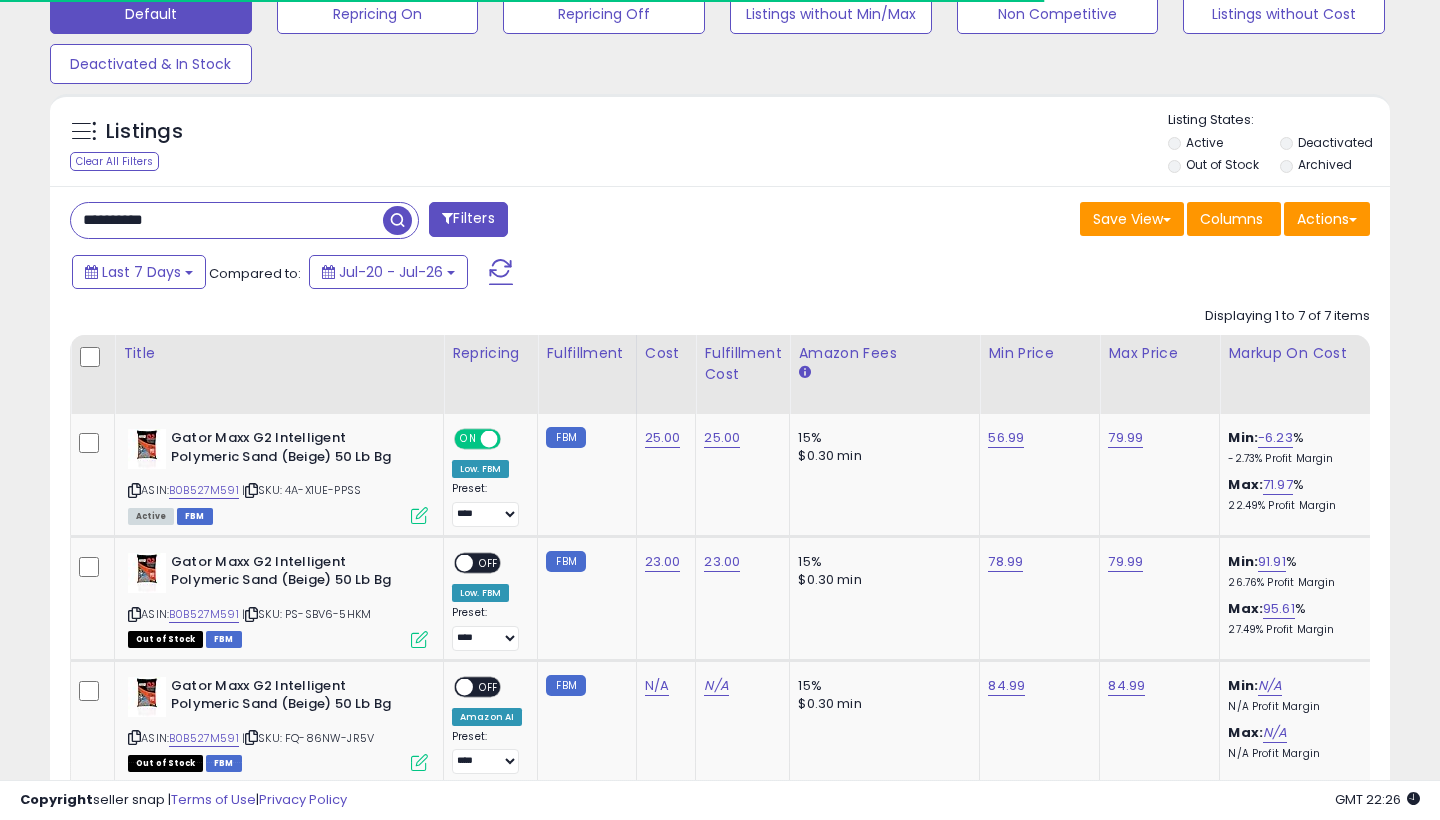 scroll, scrollTop: 780, scrollLeft: 0, axis: vertical 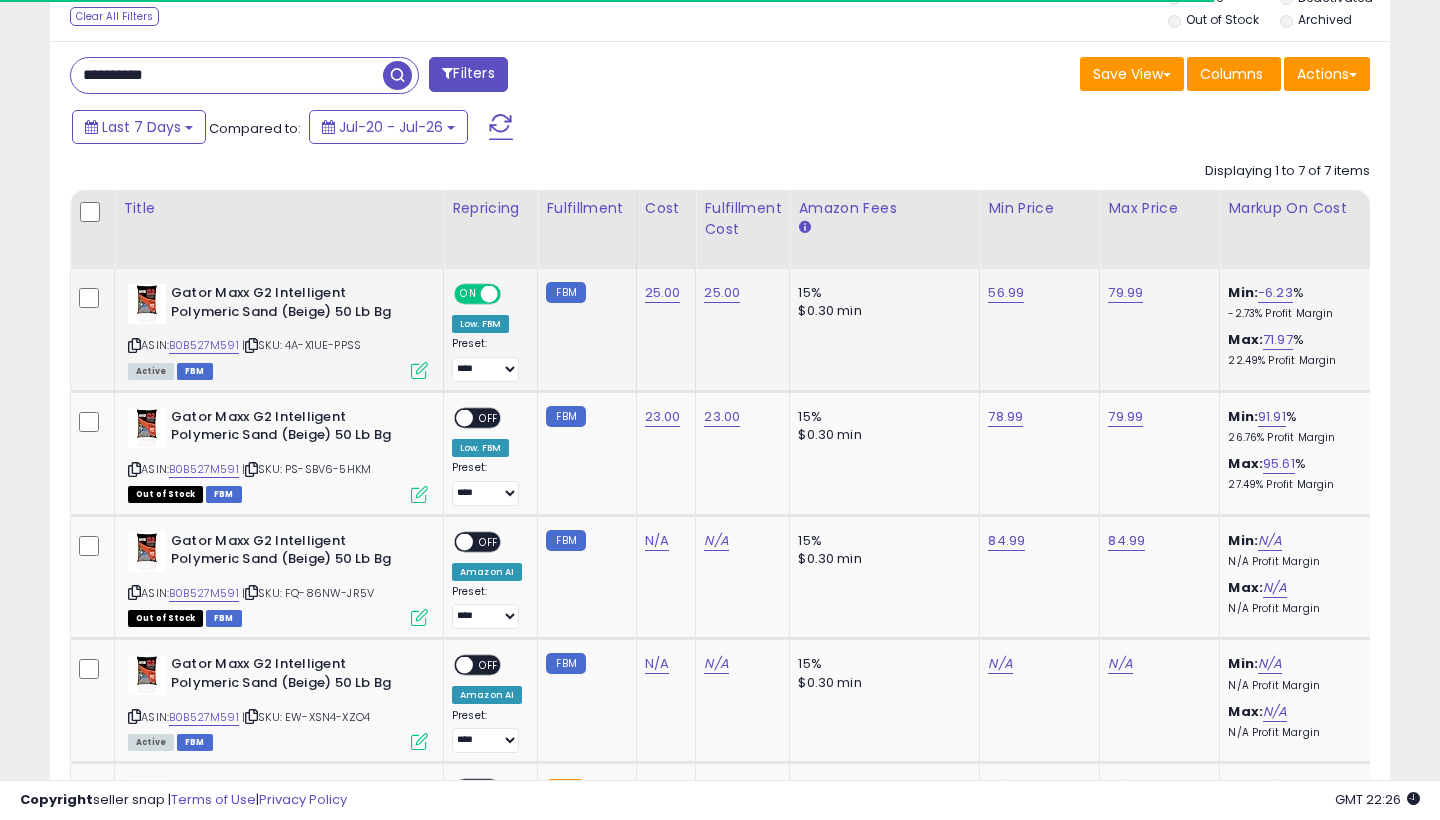 click at bounding box center [419, 370] 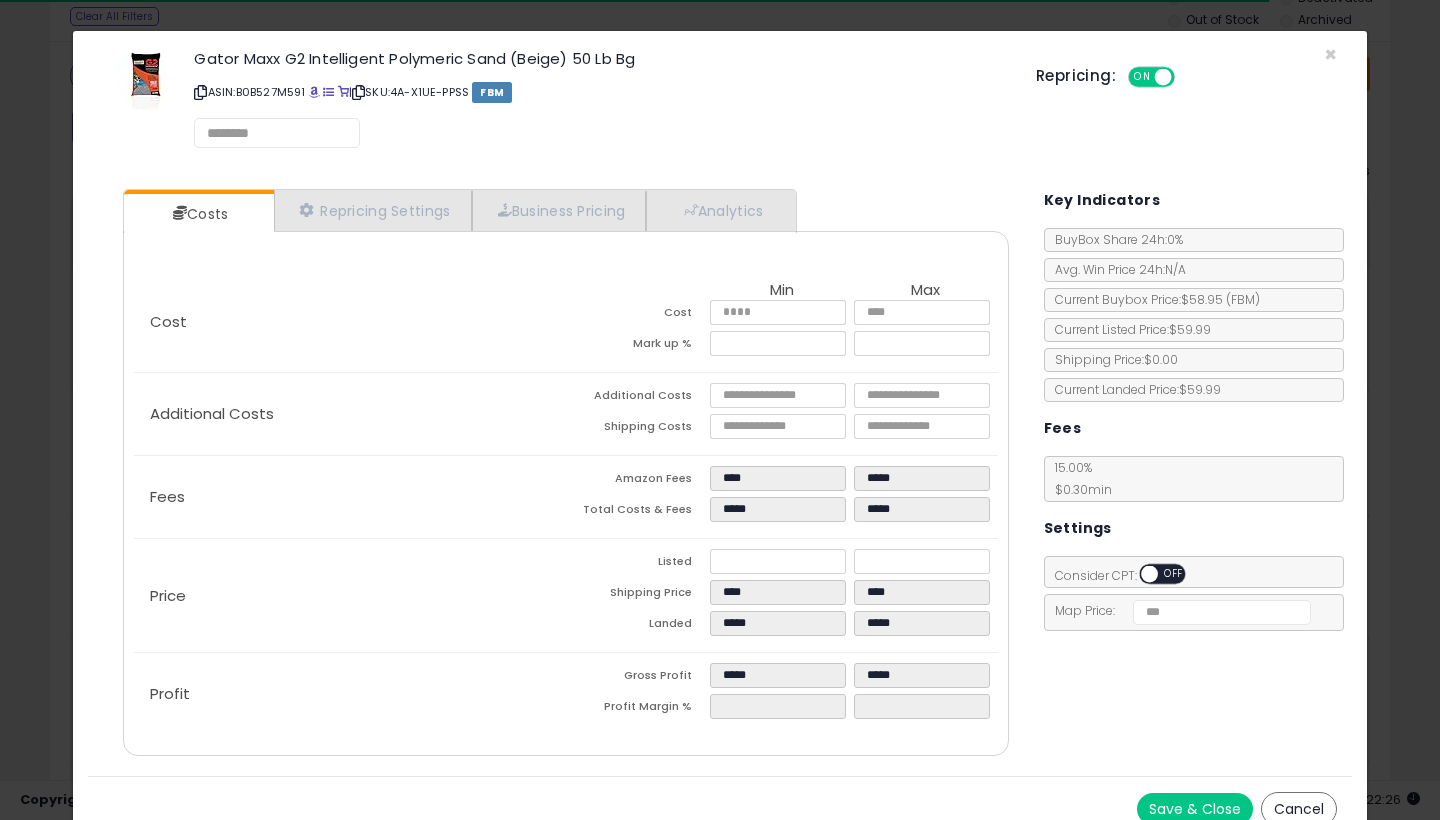 select on "**********" 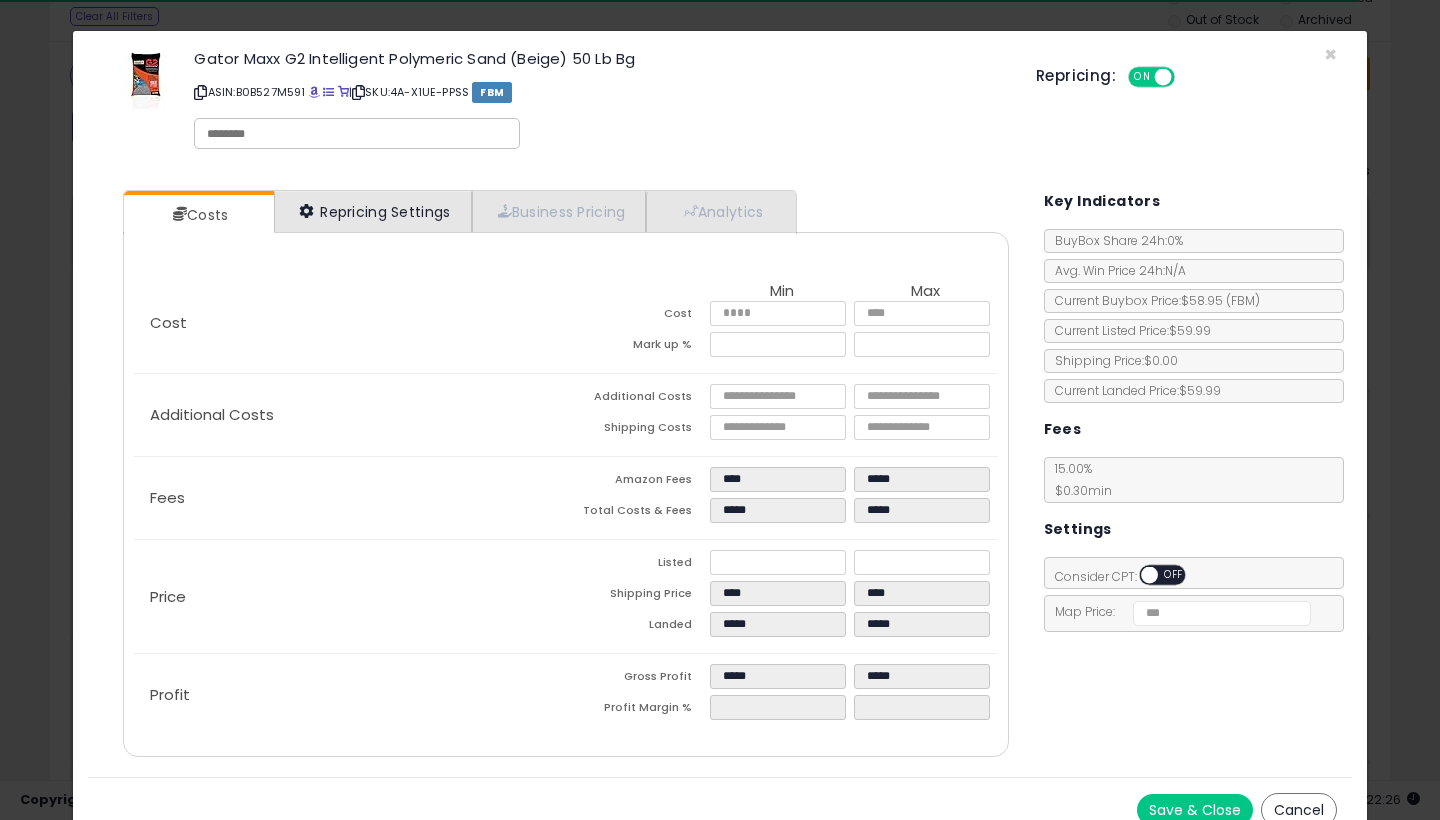 click on "Repricing Settings" at bounding box center (373, 211) 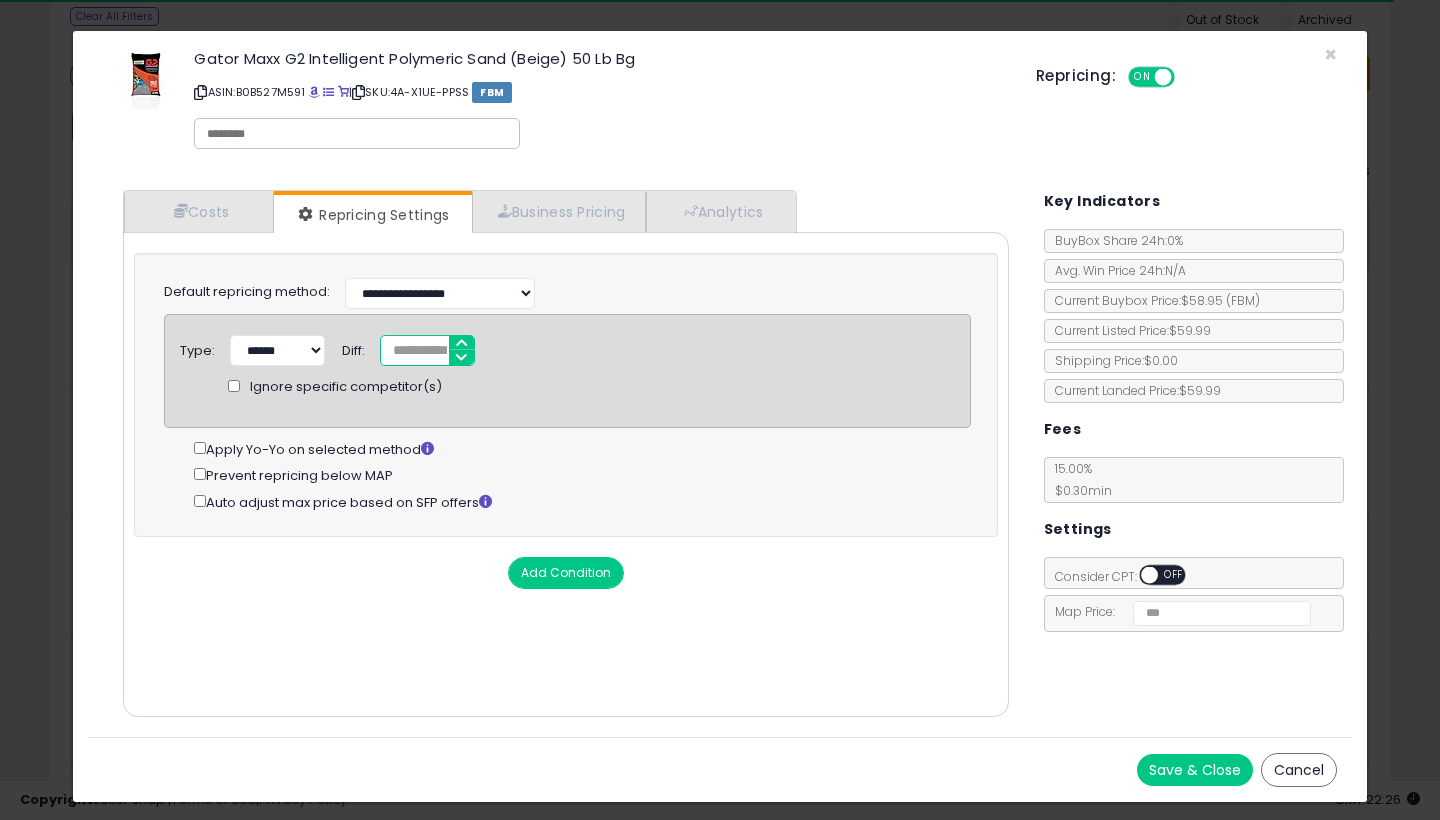 click on "****" at bounding box center [427, 350] 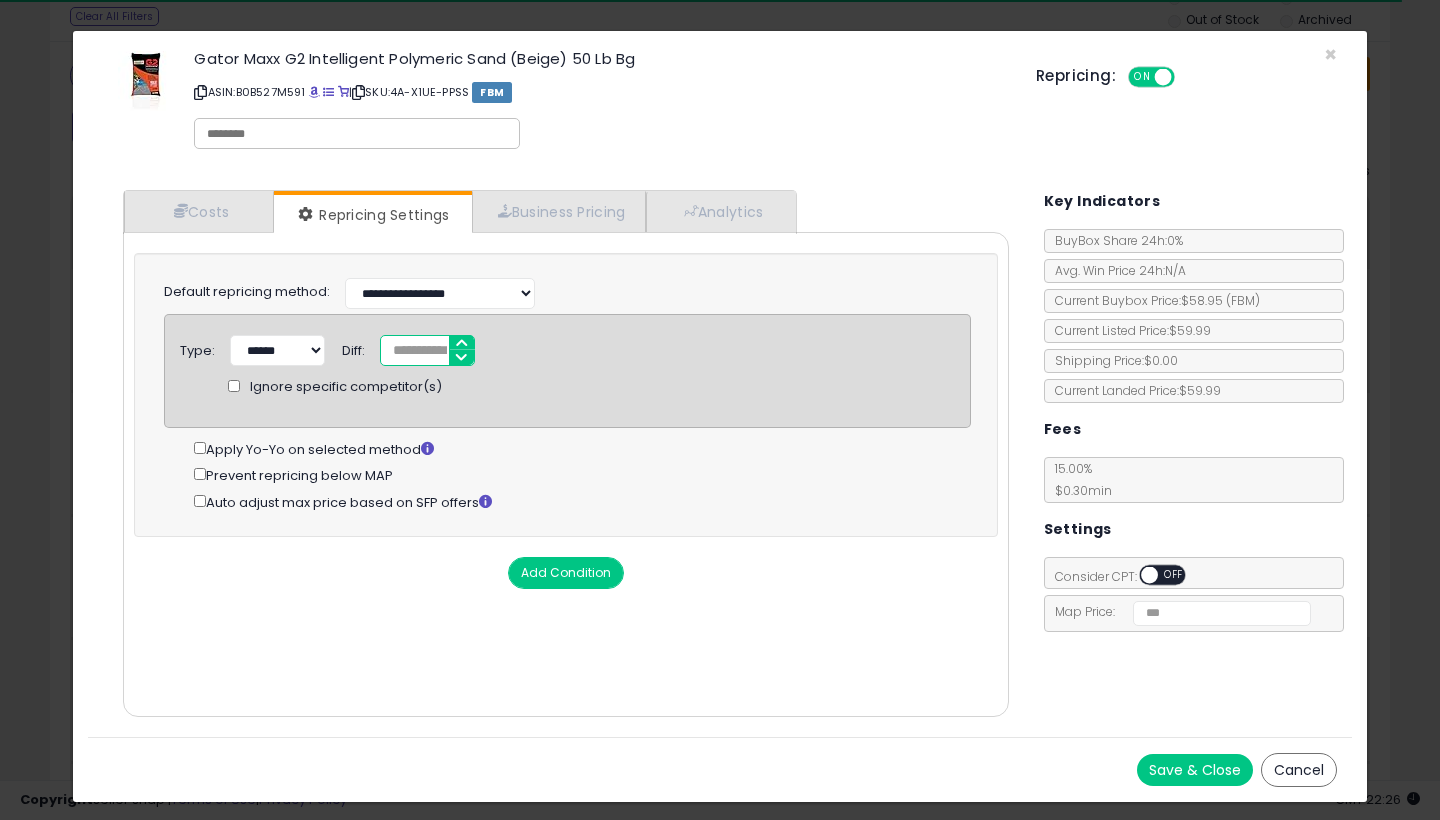 type on "***" 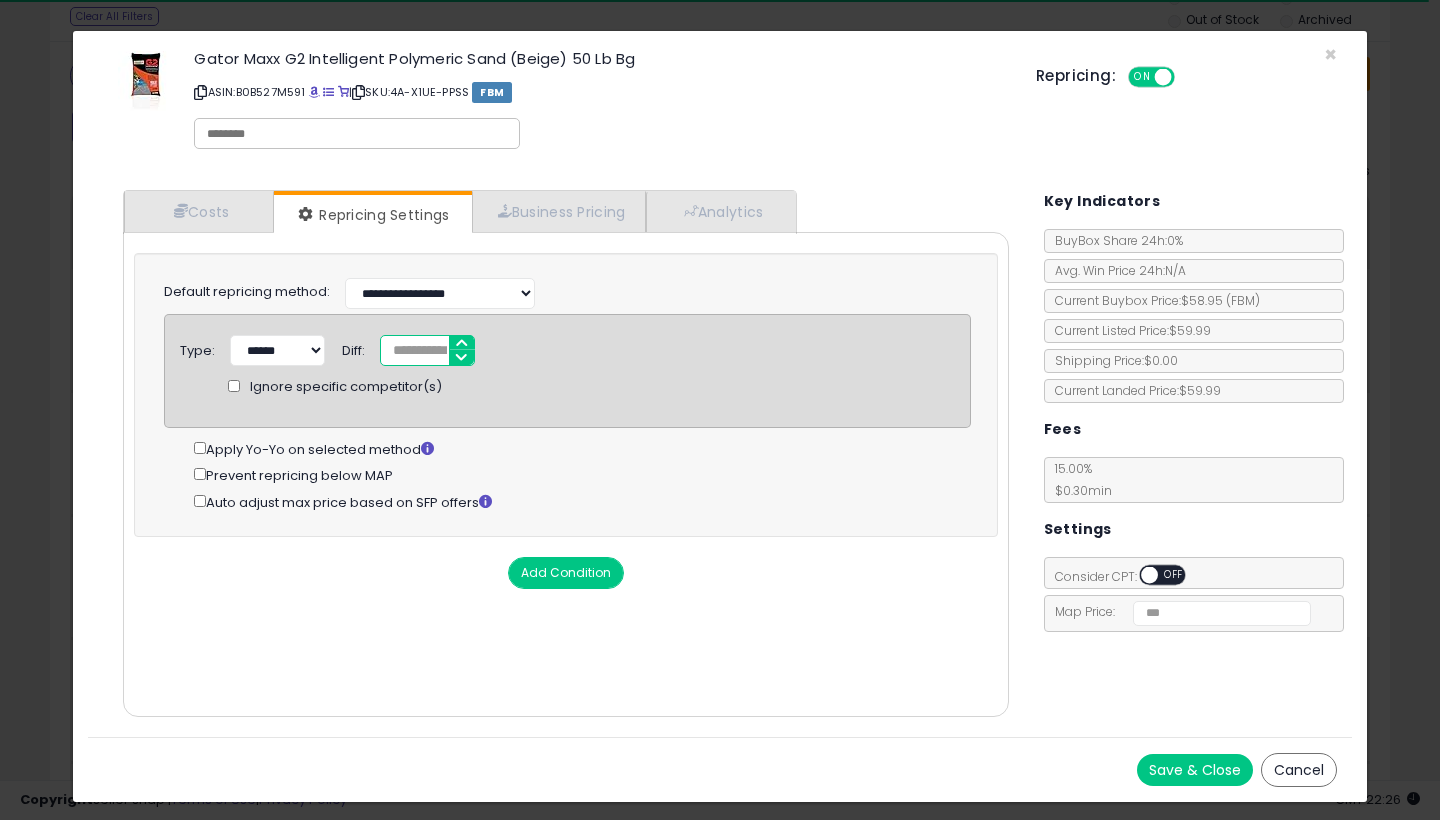 type on "*****" 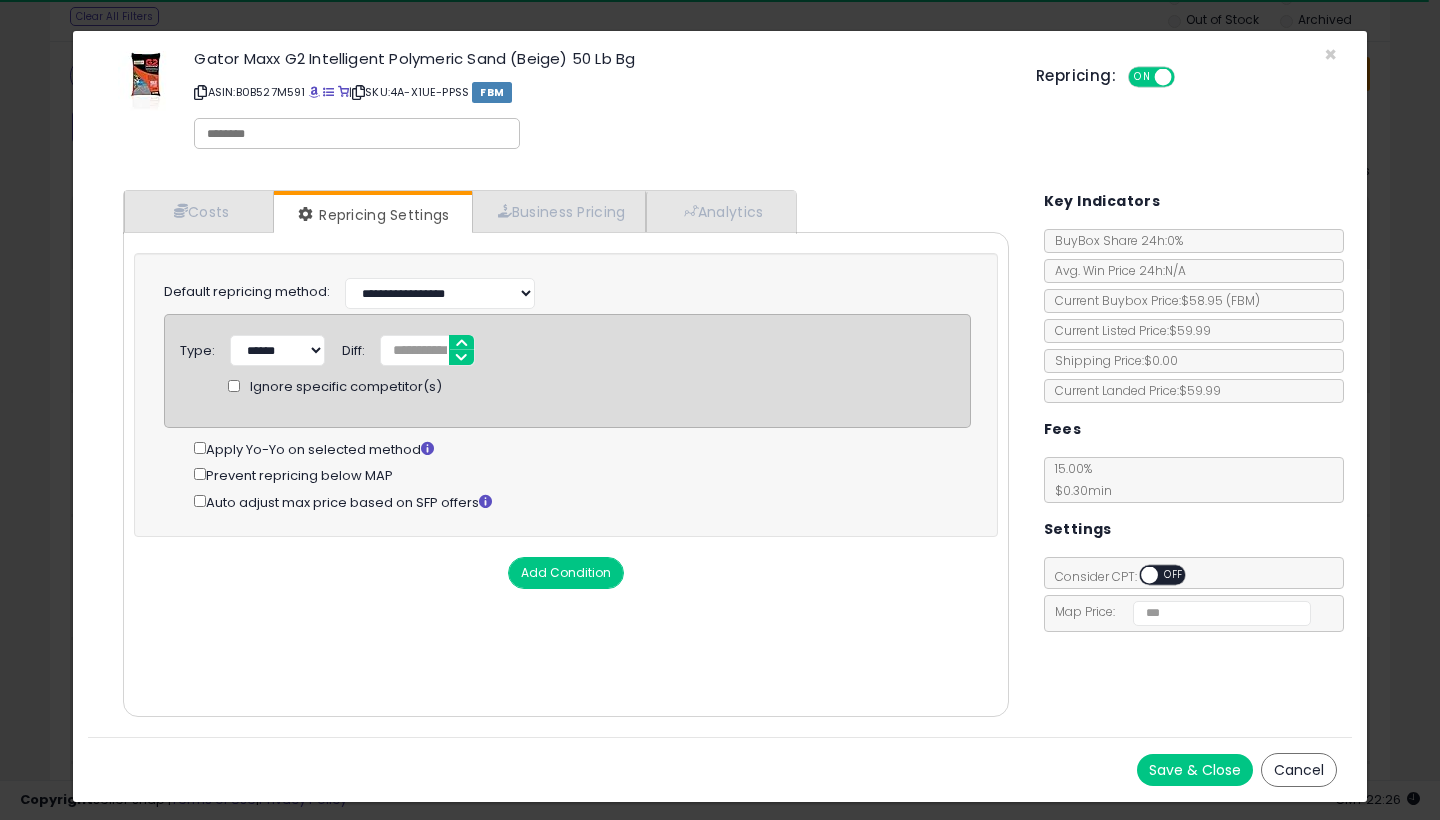 click on "**********" at bounding box center [567, 392] 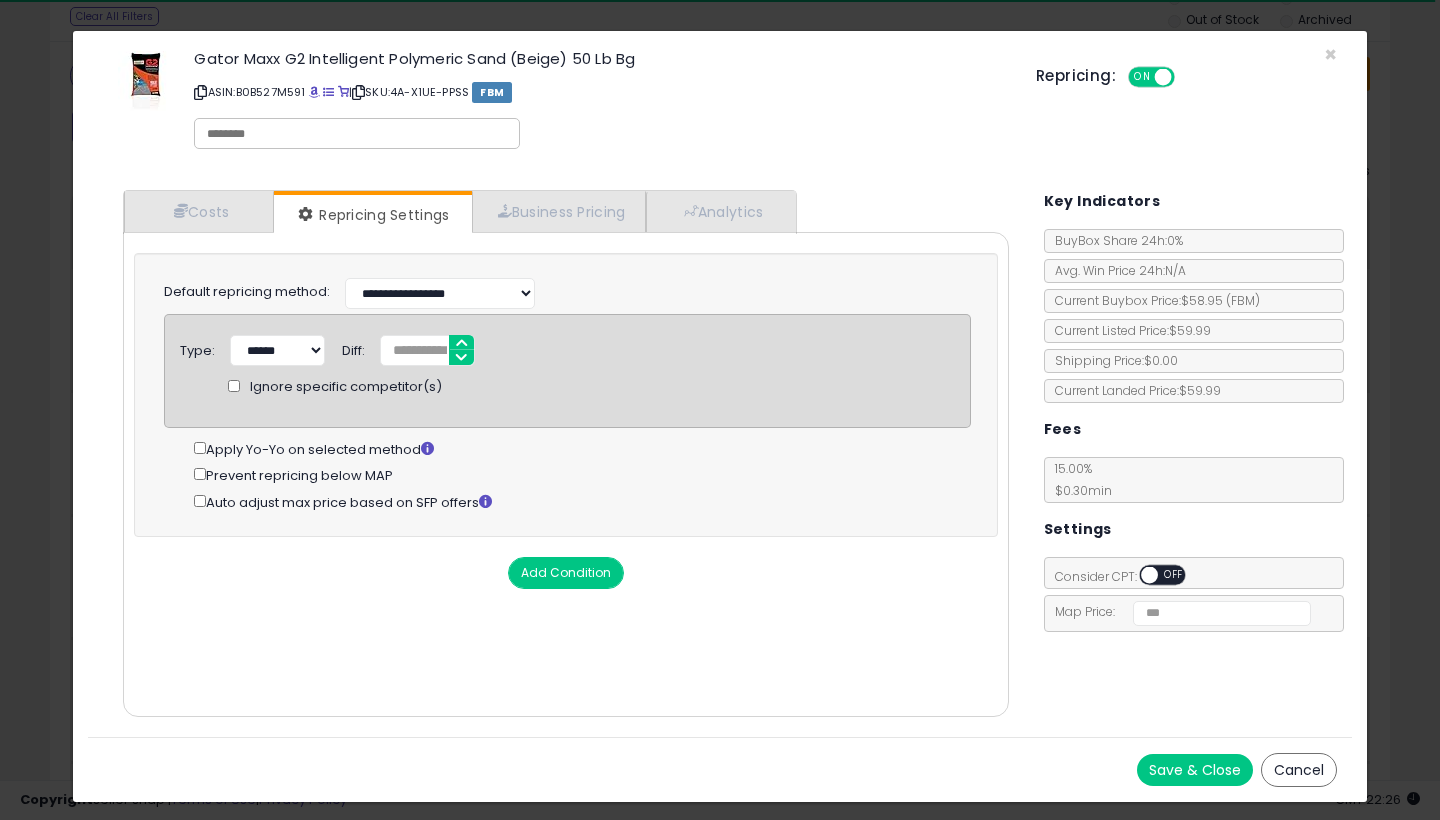 click on "Save & Close" at bounding box center (1195, 770) 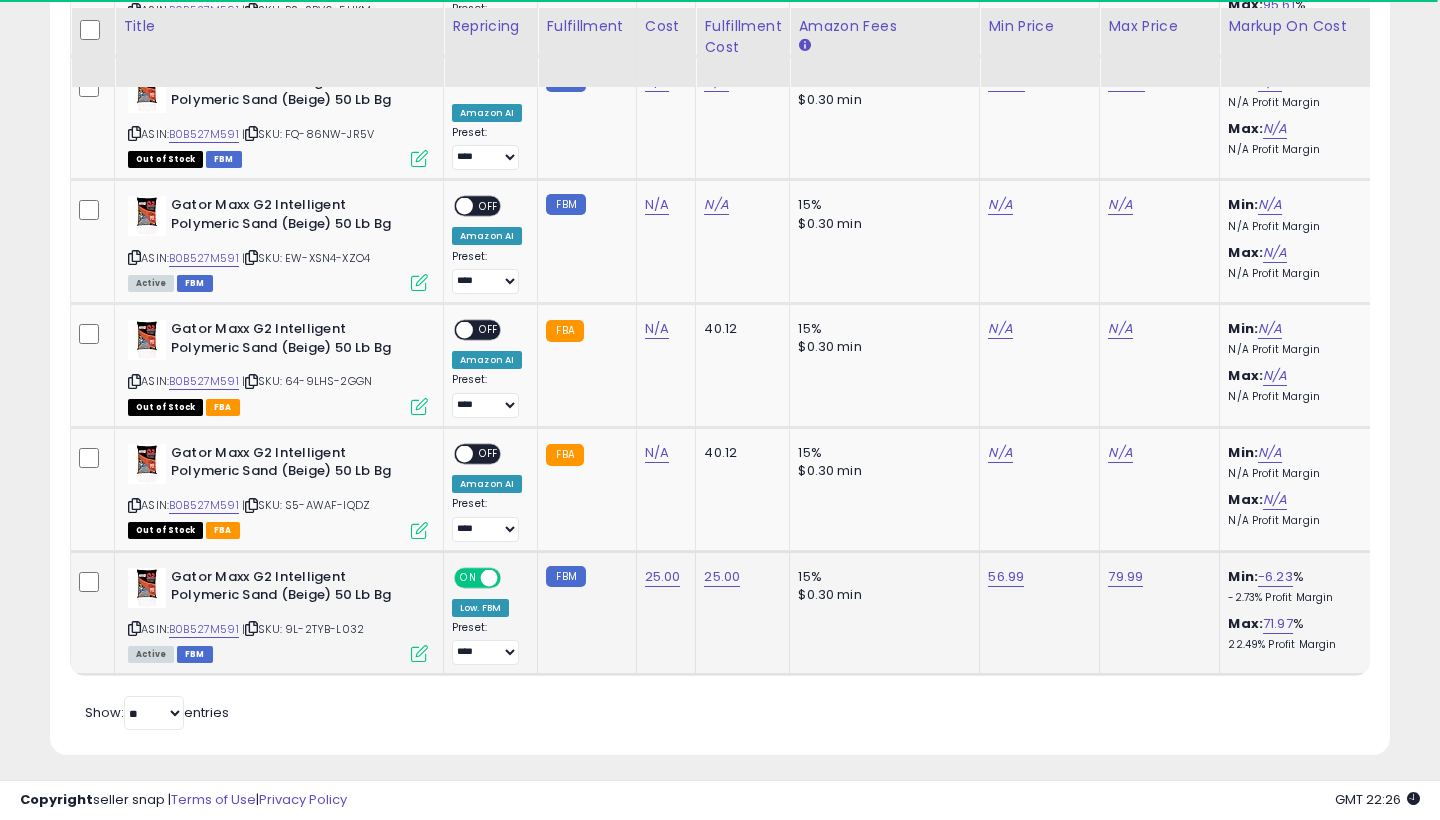 scroll, scrollTop: 1238, scrollLeft: 0, axis: vertical 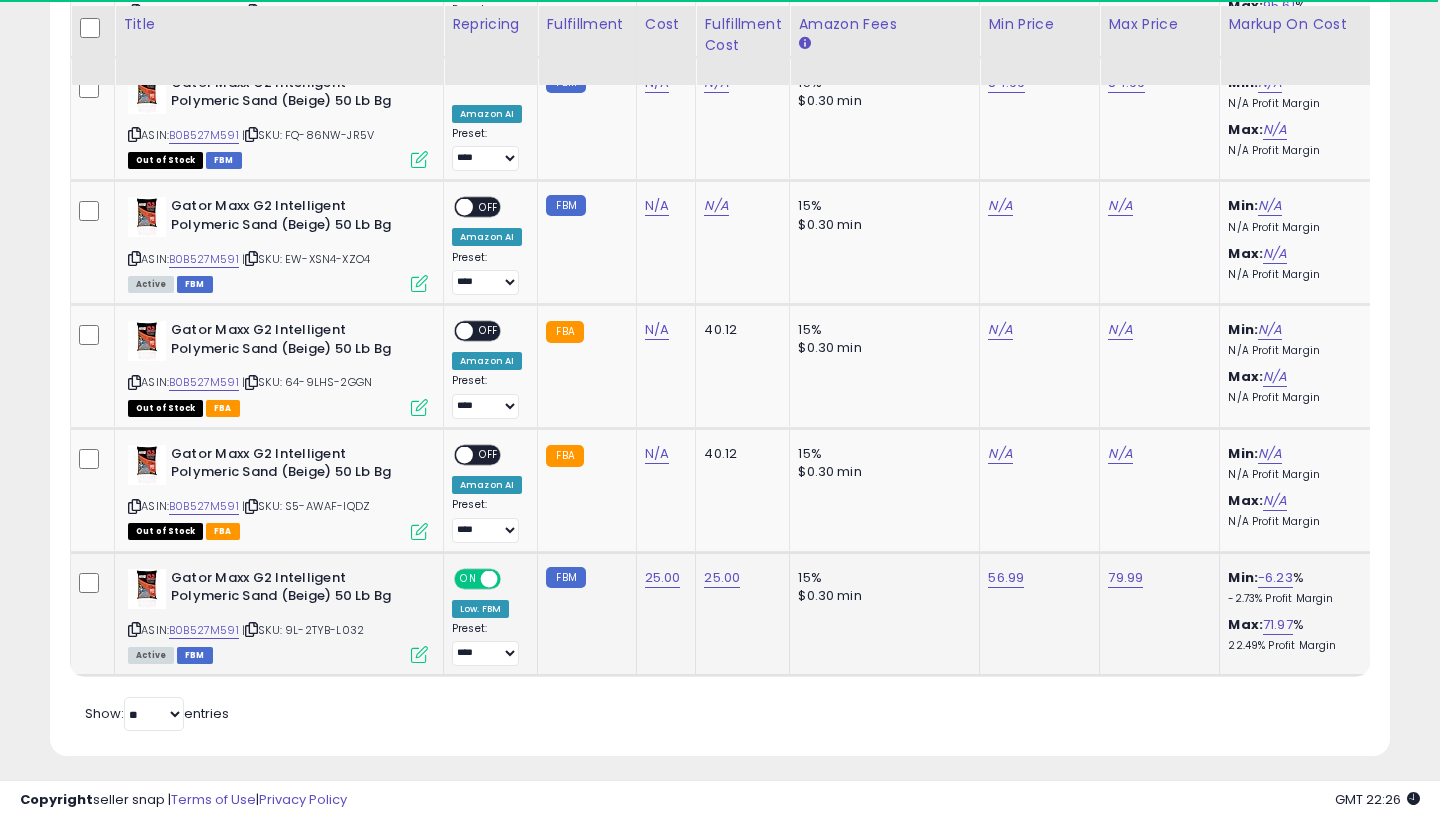click at bounding box center [419, 654] 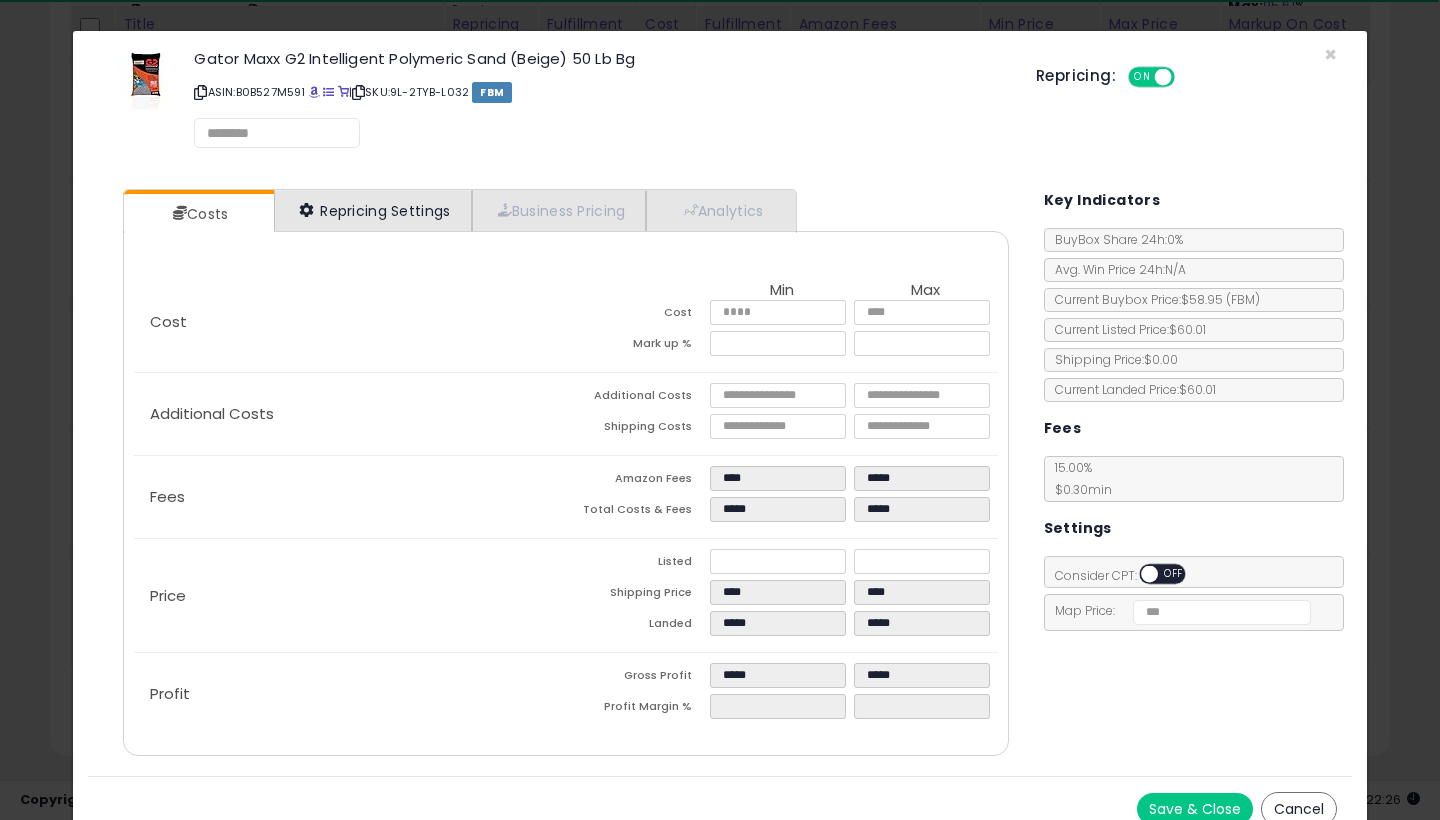 select on "**********" 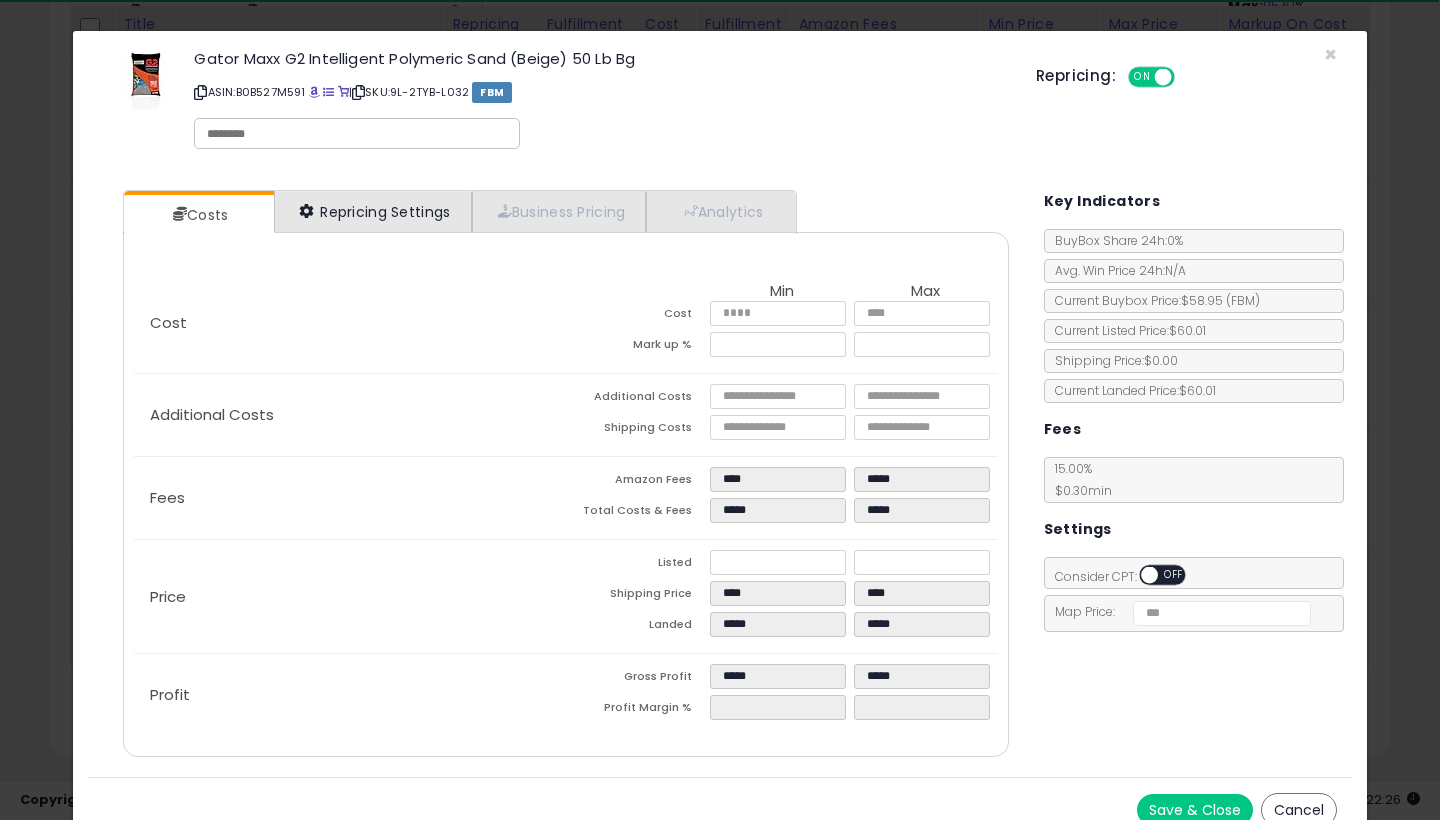 click on "Repricing Settings" at bounding box center (373, 211) 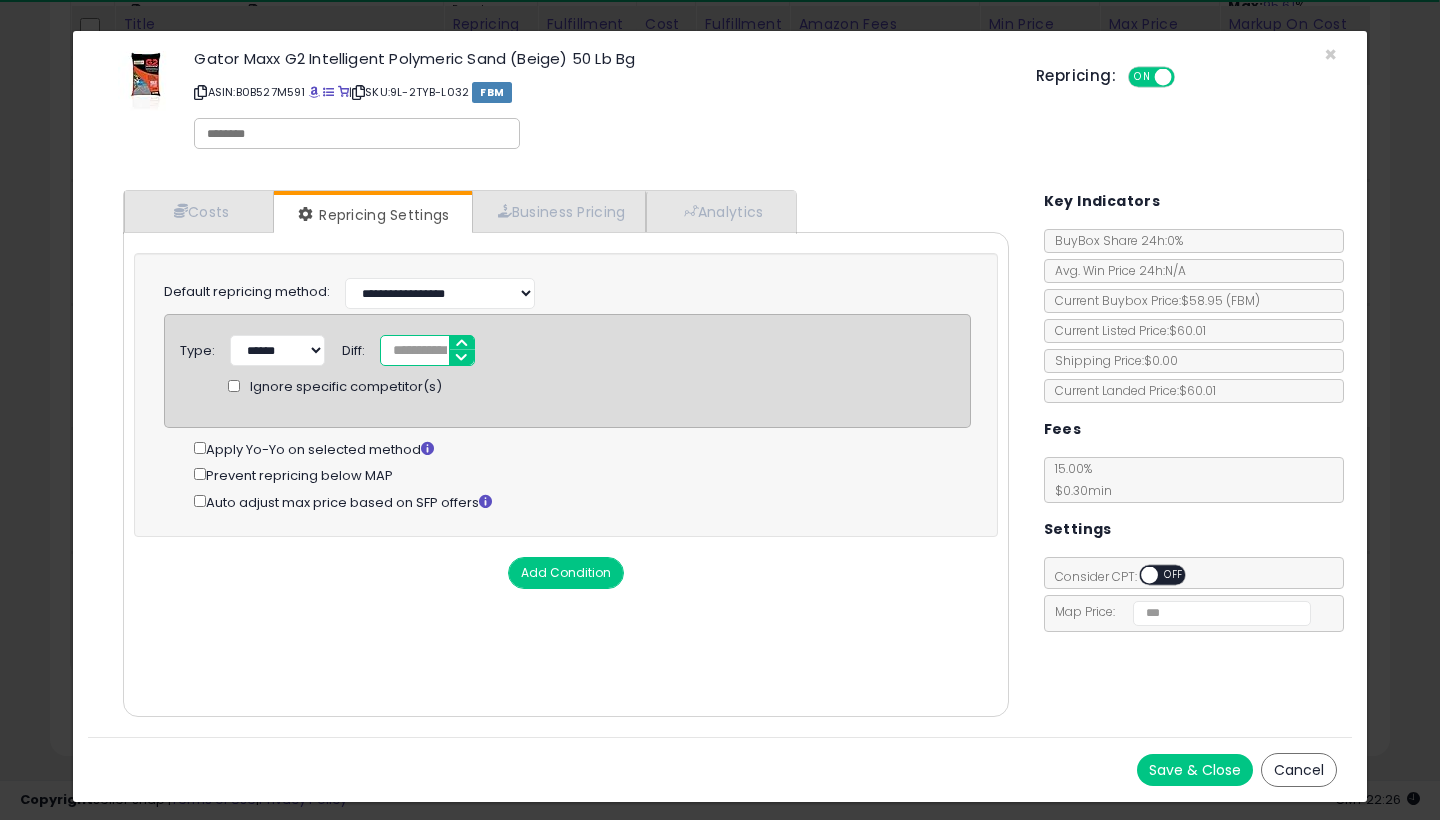 click on "****" at bounding box center (427, 350) 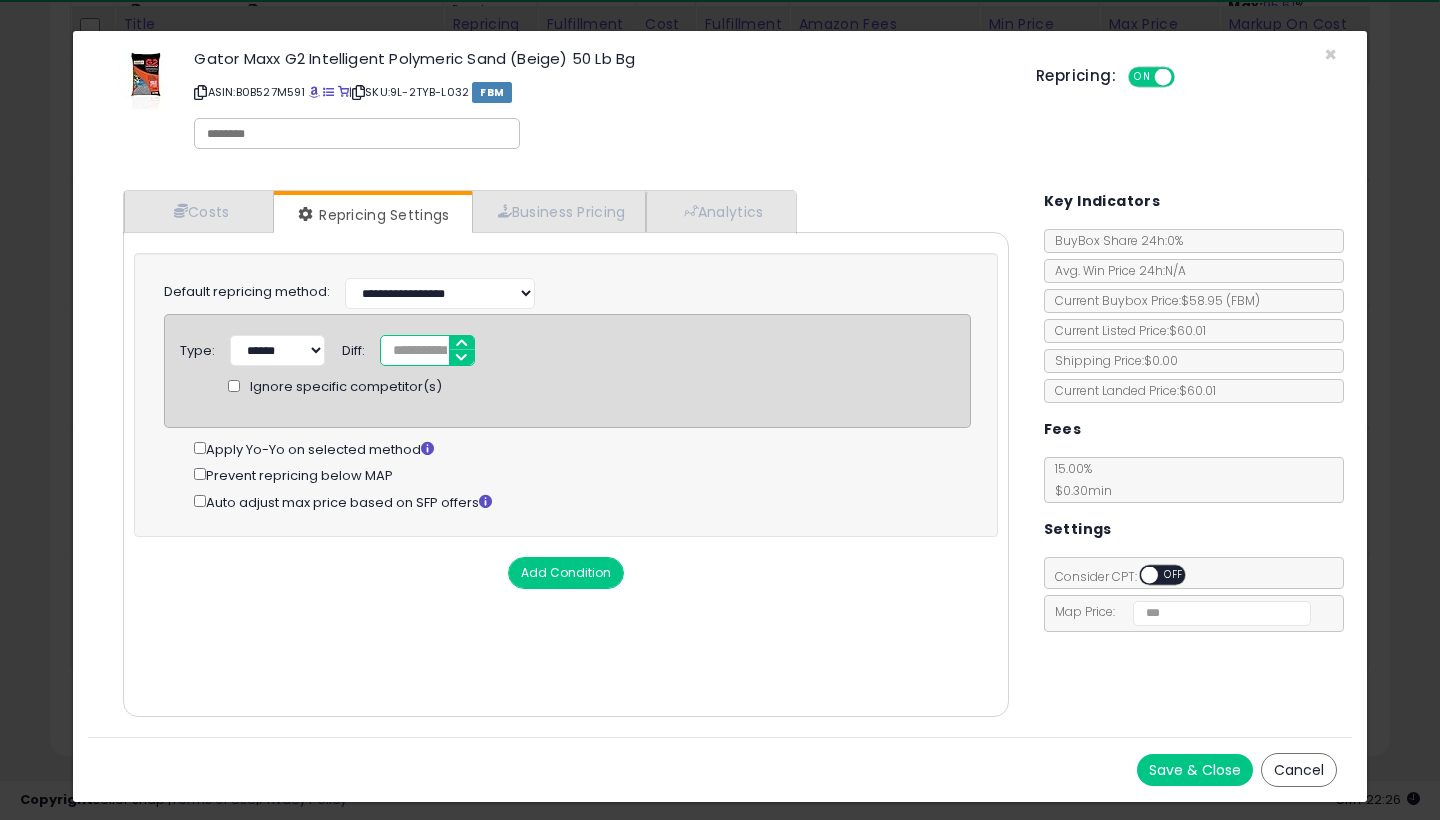 type on "***" 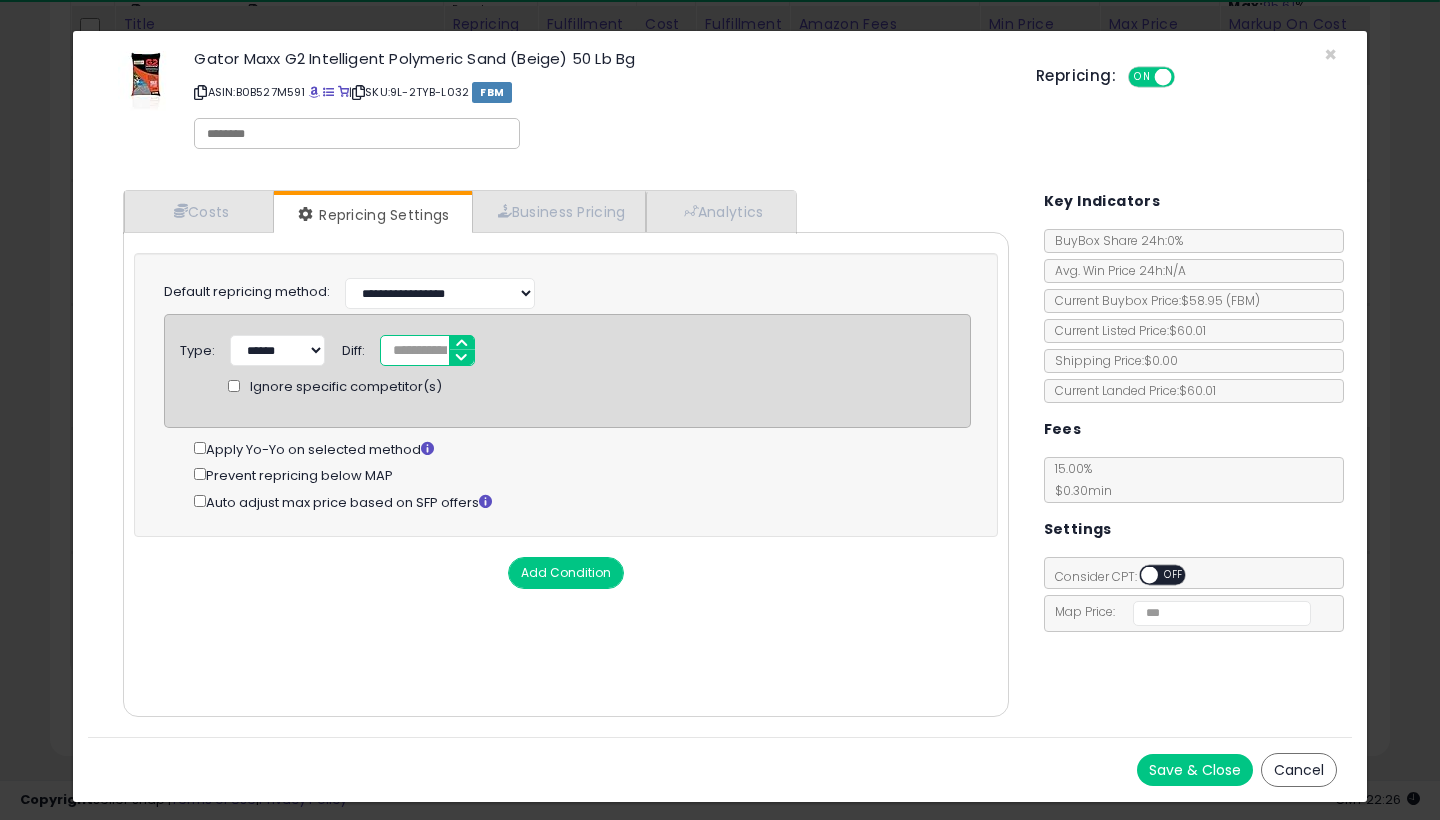 type on "*****" 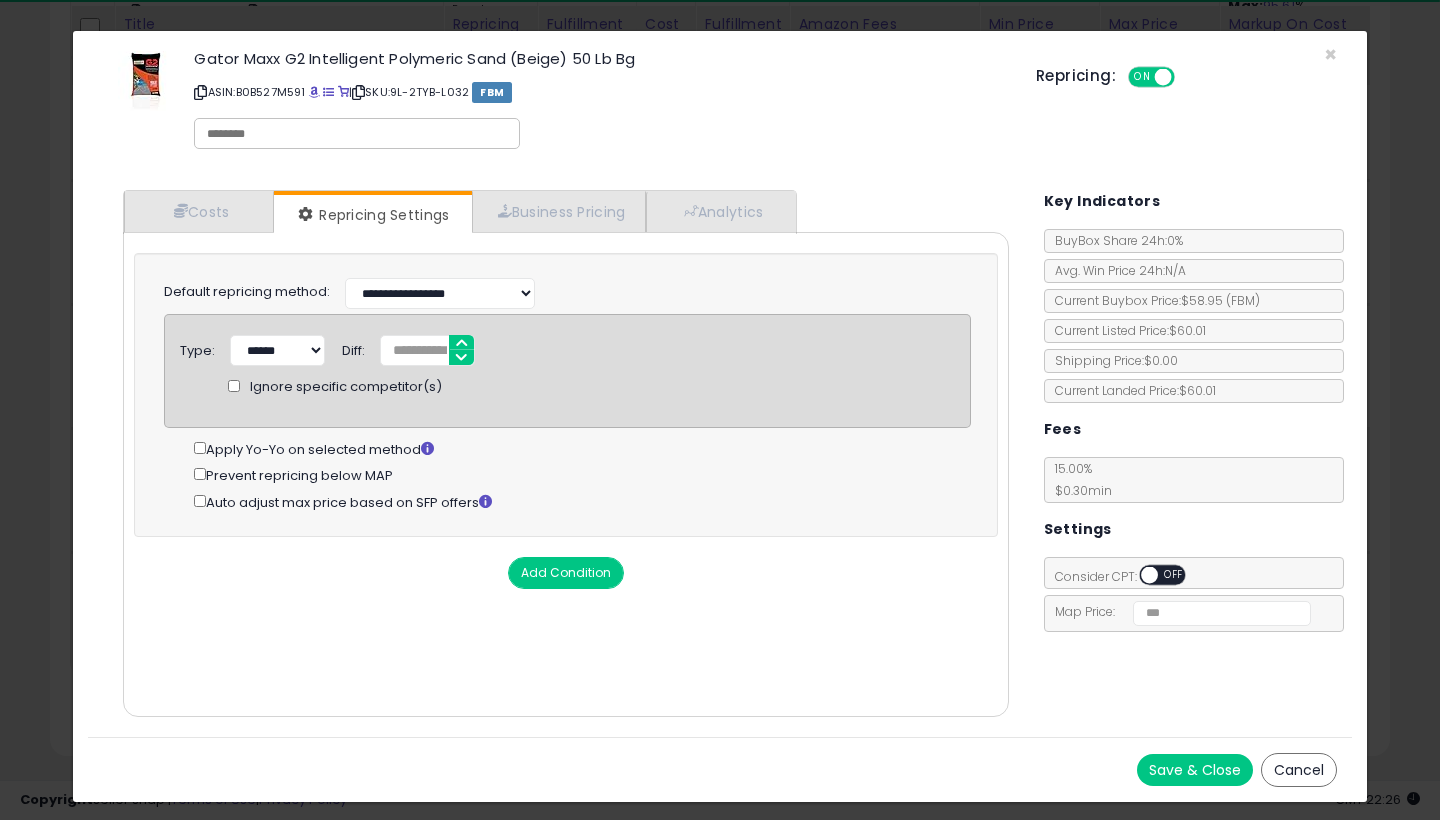 click on "Save & Close" at bounding box center [1195, 770] 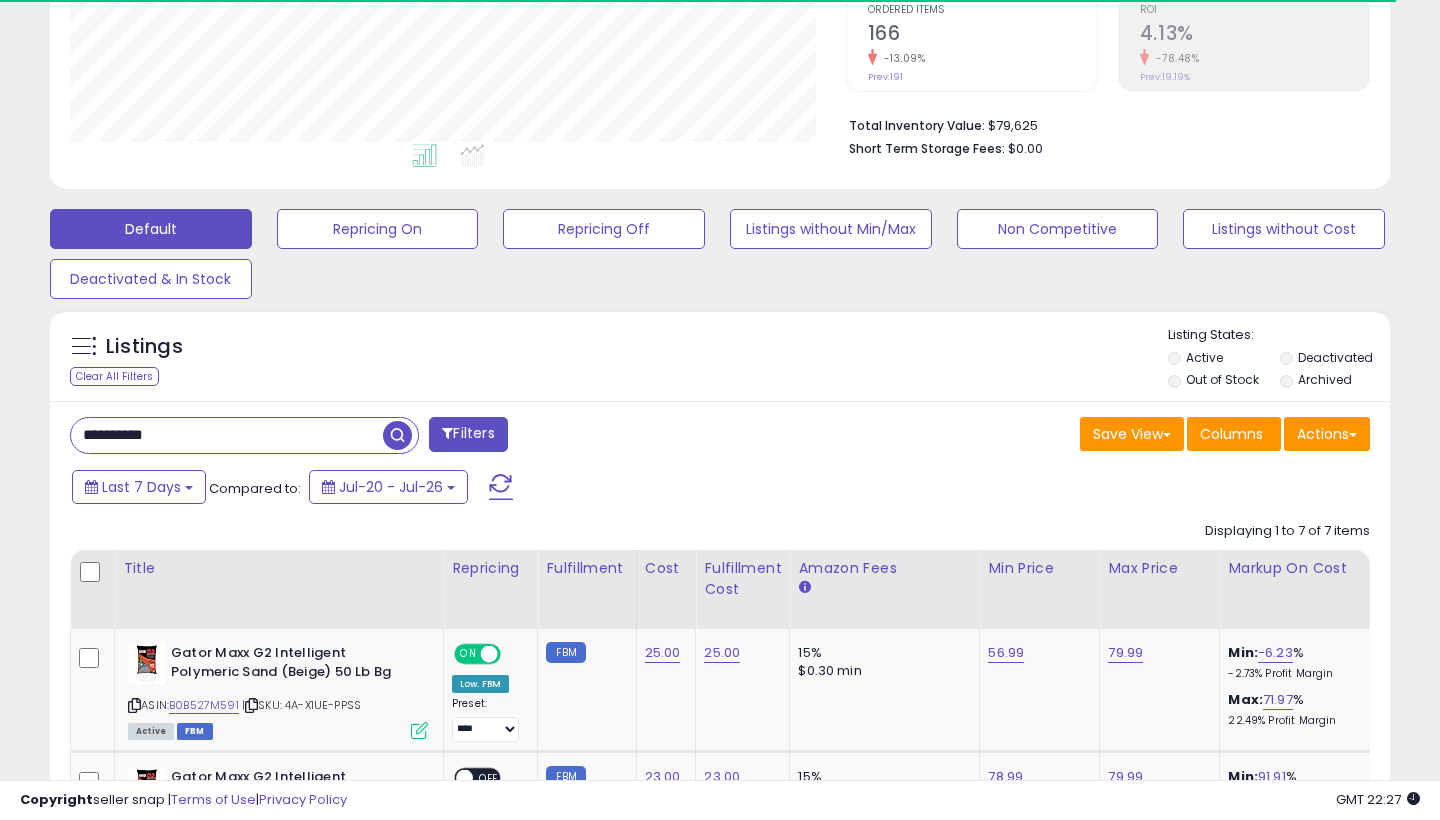 scroll, scrollTop: 469, scrollLeft: 0, axis: vertical 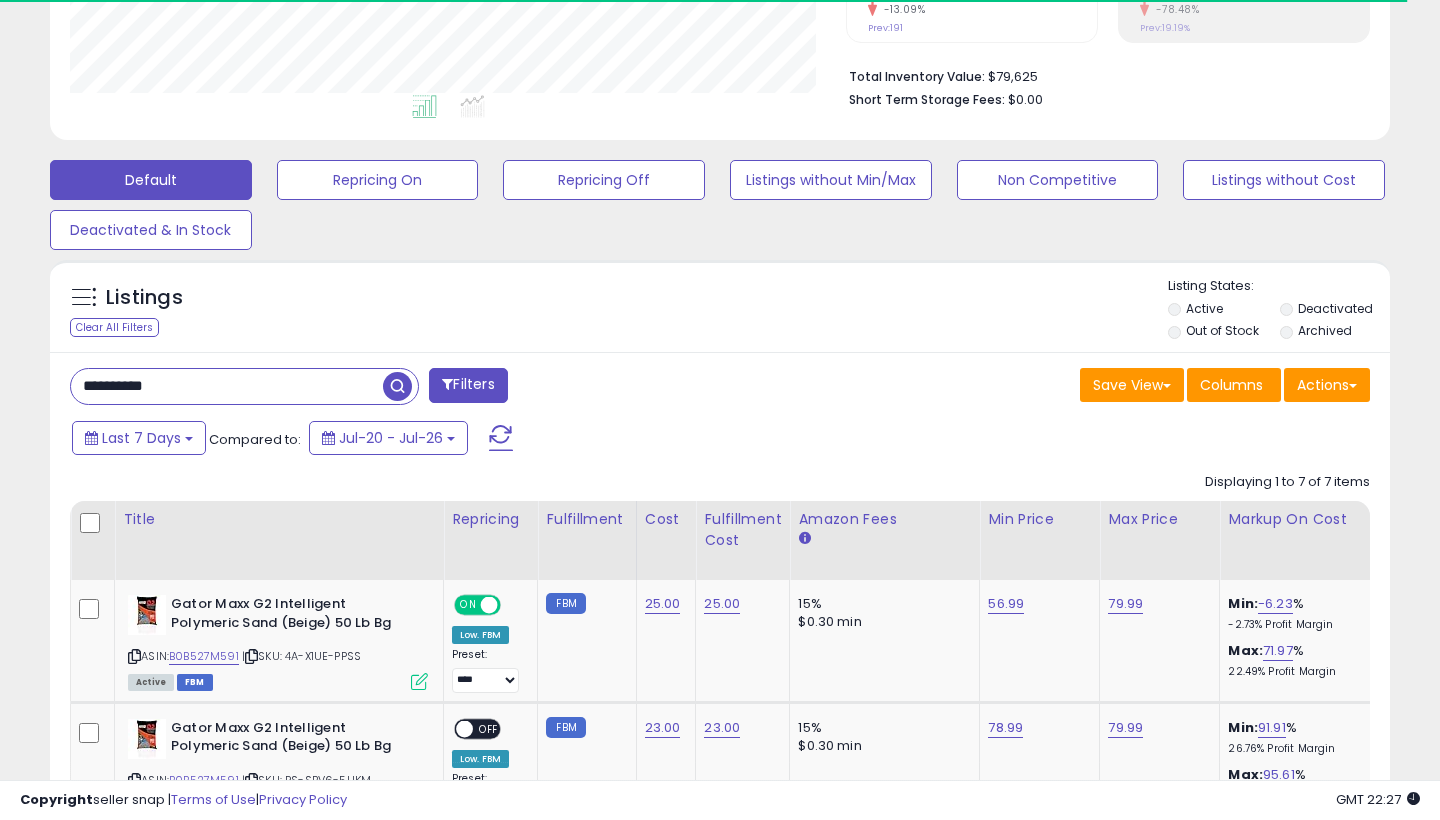 click on "**********" at bounding box center (227, 386) 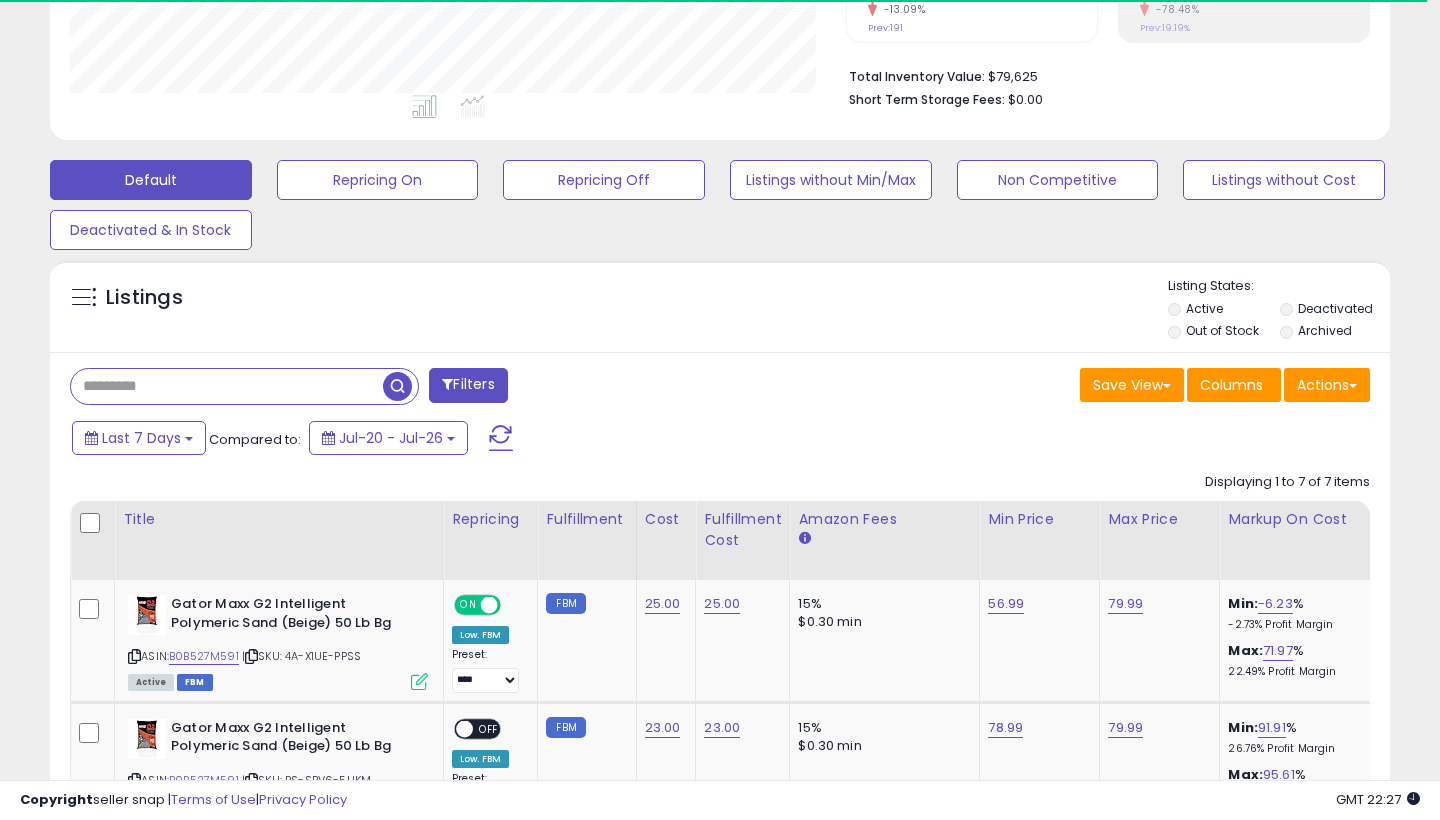 paste on "**********" 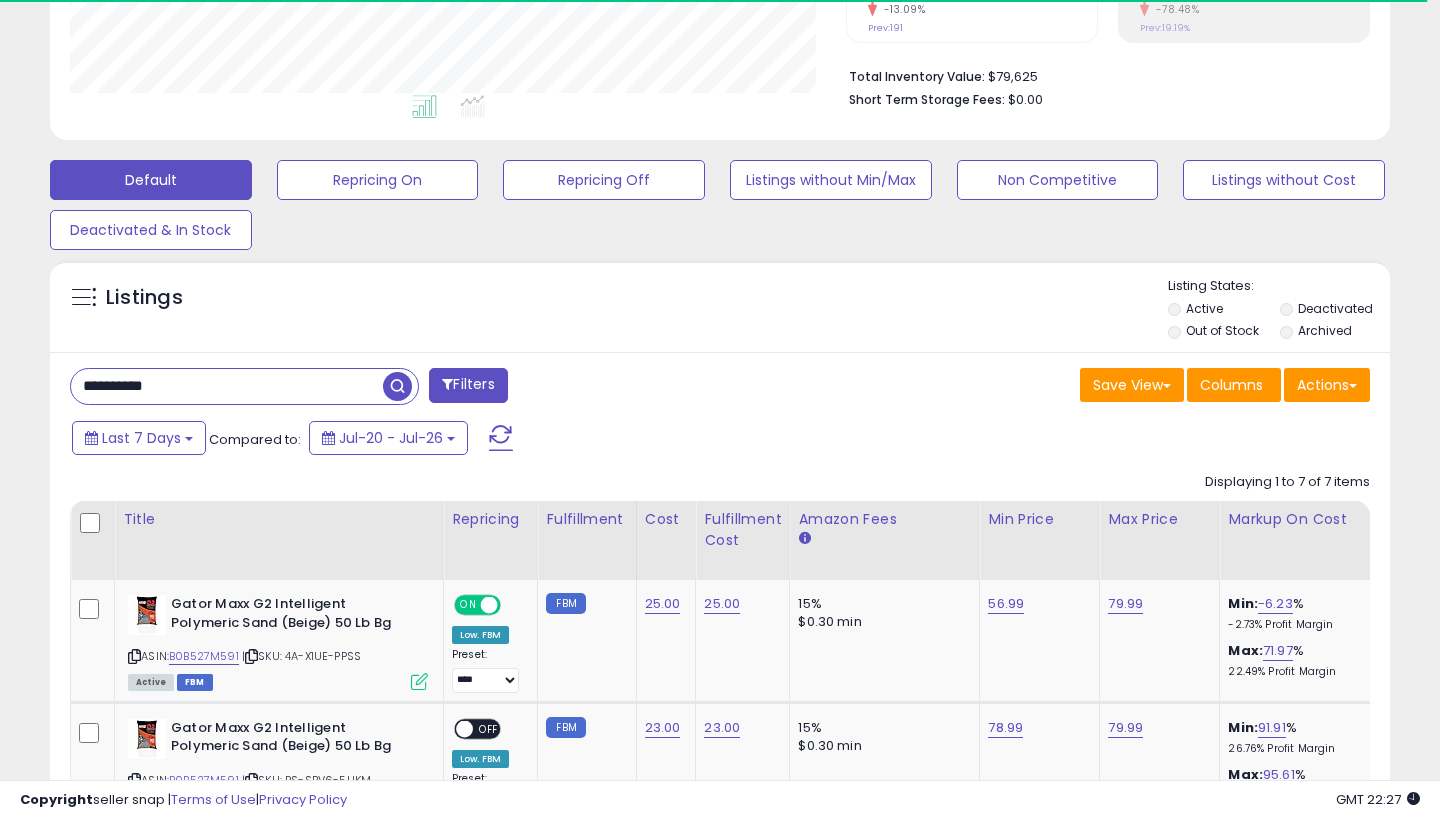 type on "**********" 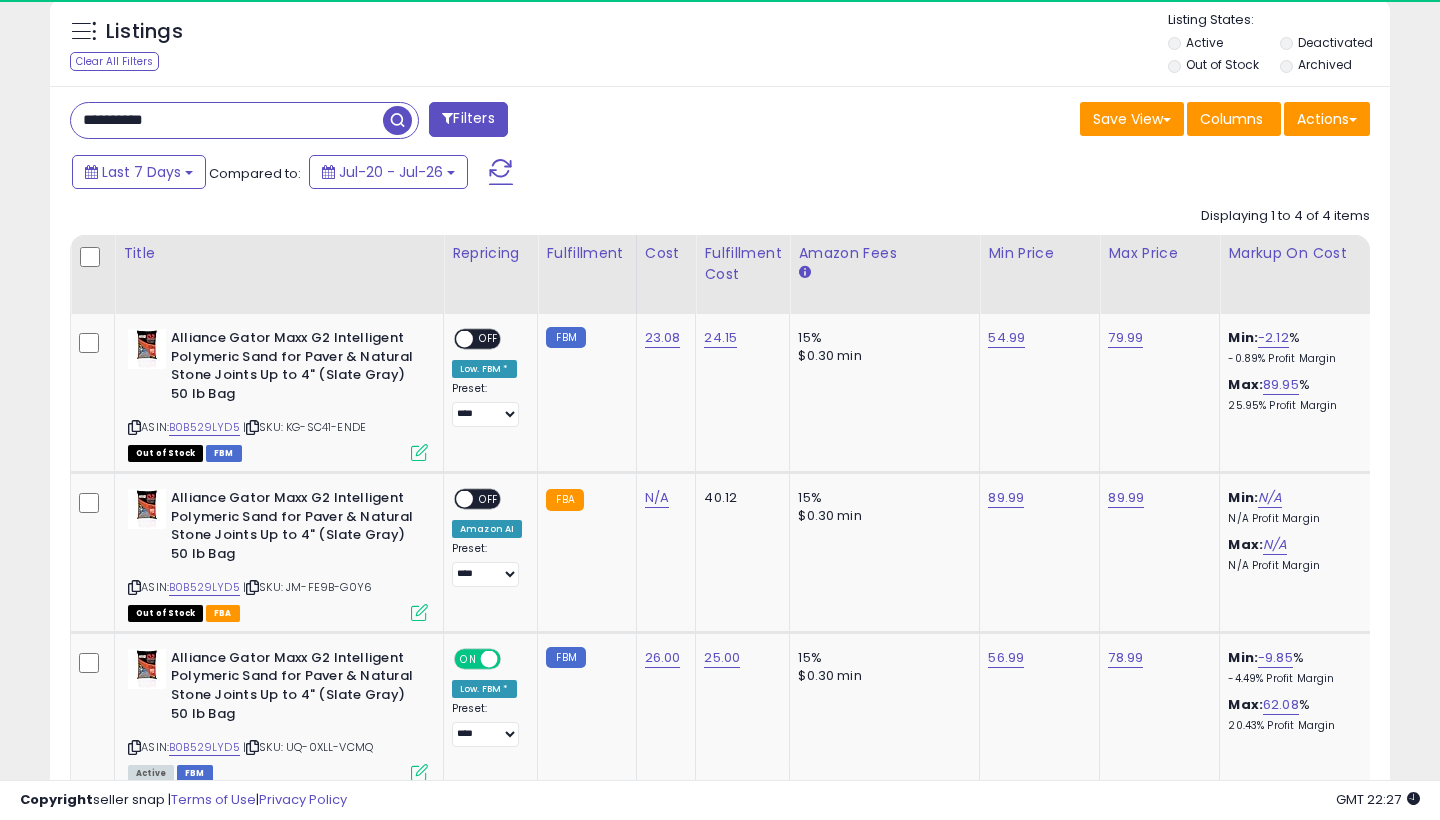 scroll, scrollTop: 930, scrollLeft: 0, axis: vertical 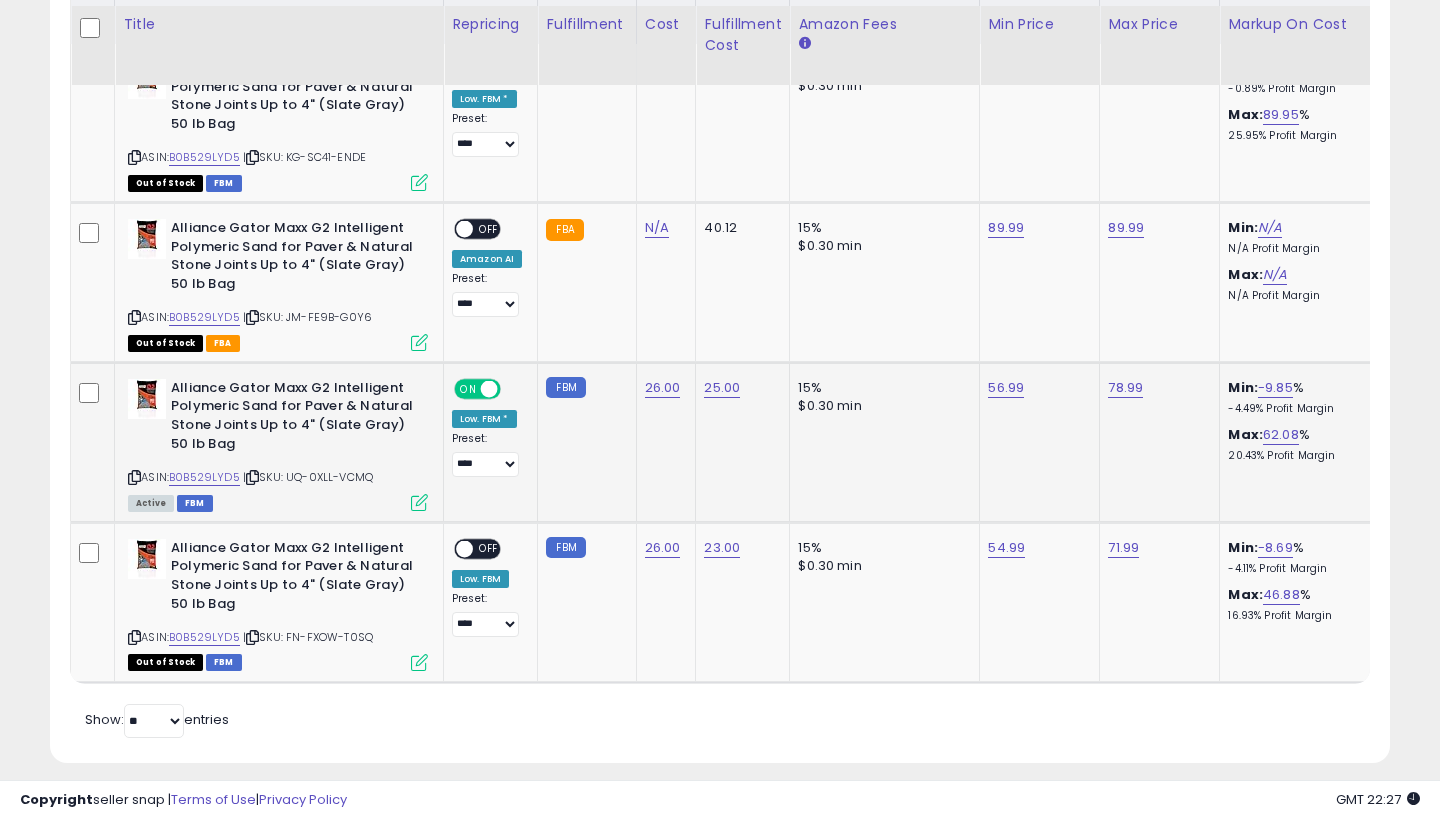 click at bounding box center [419, 502] 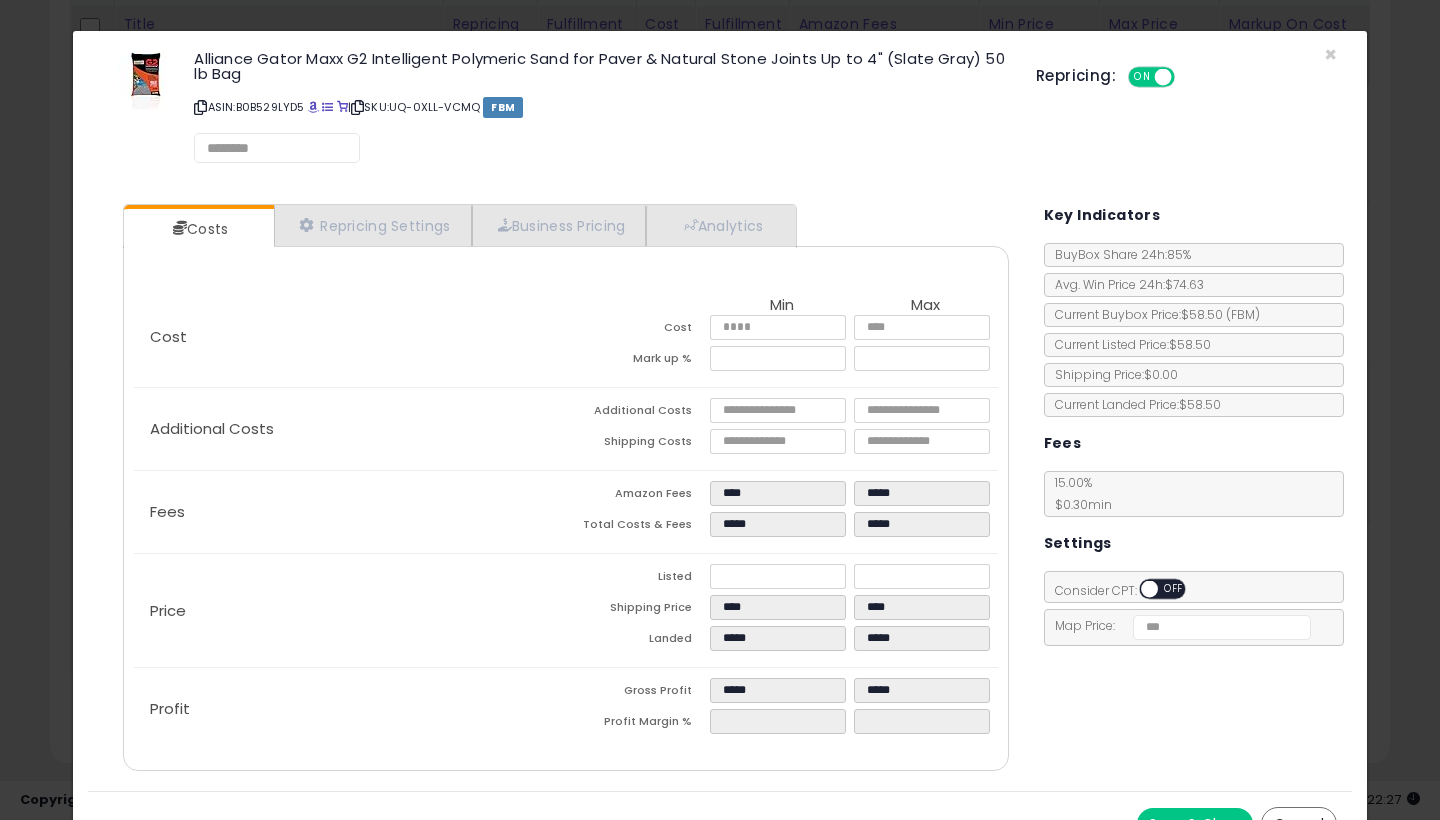 select on "**********" 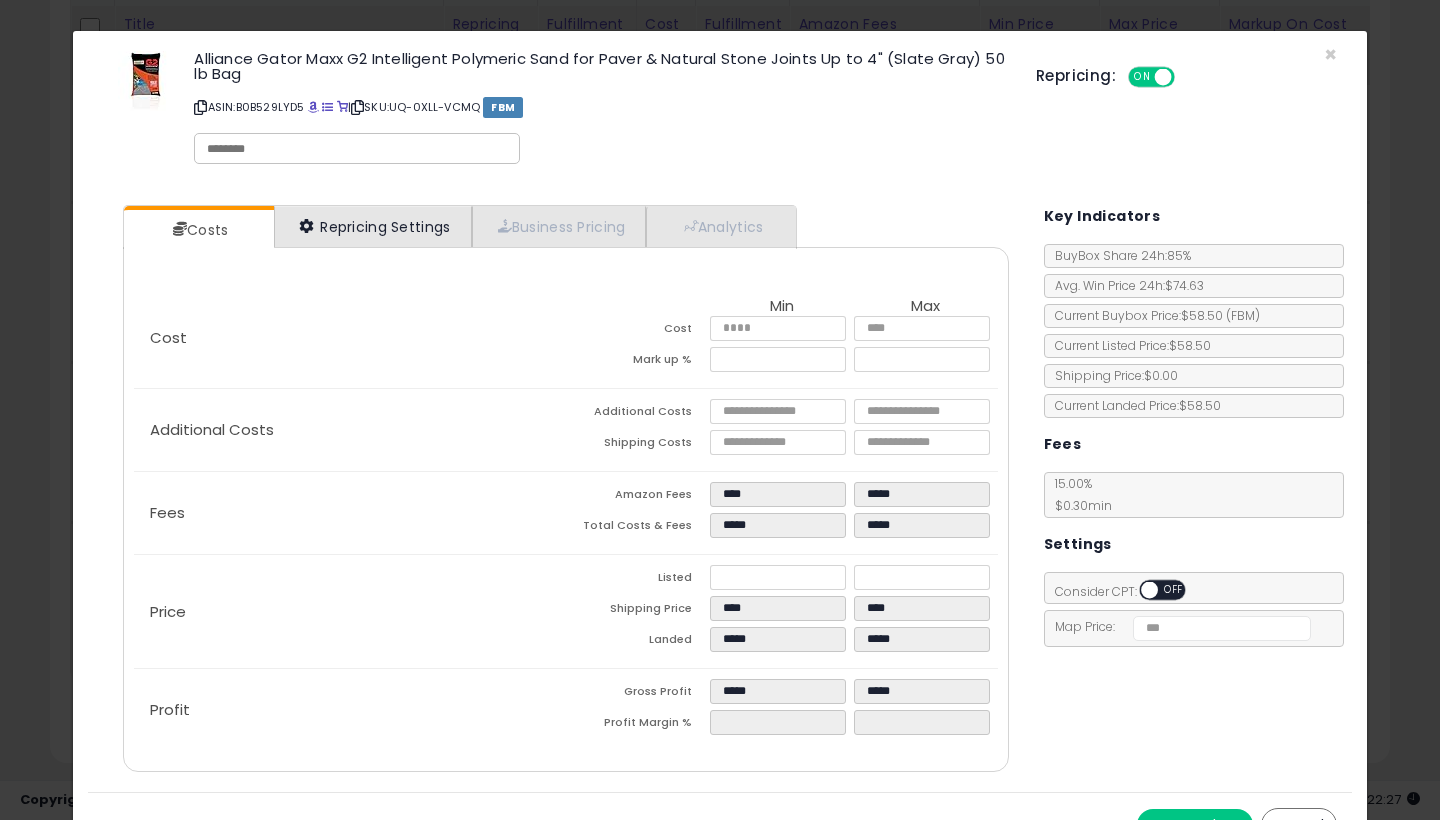 click on "Repricing Settings" at bounding box center [373, 226] 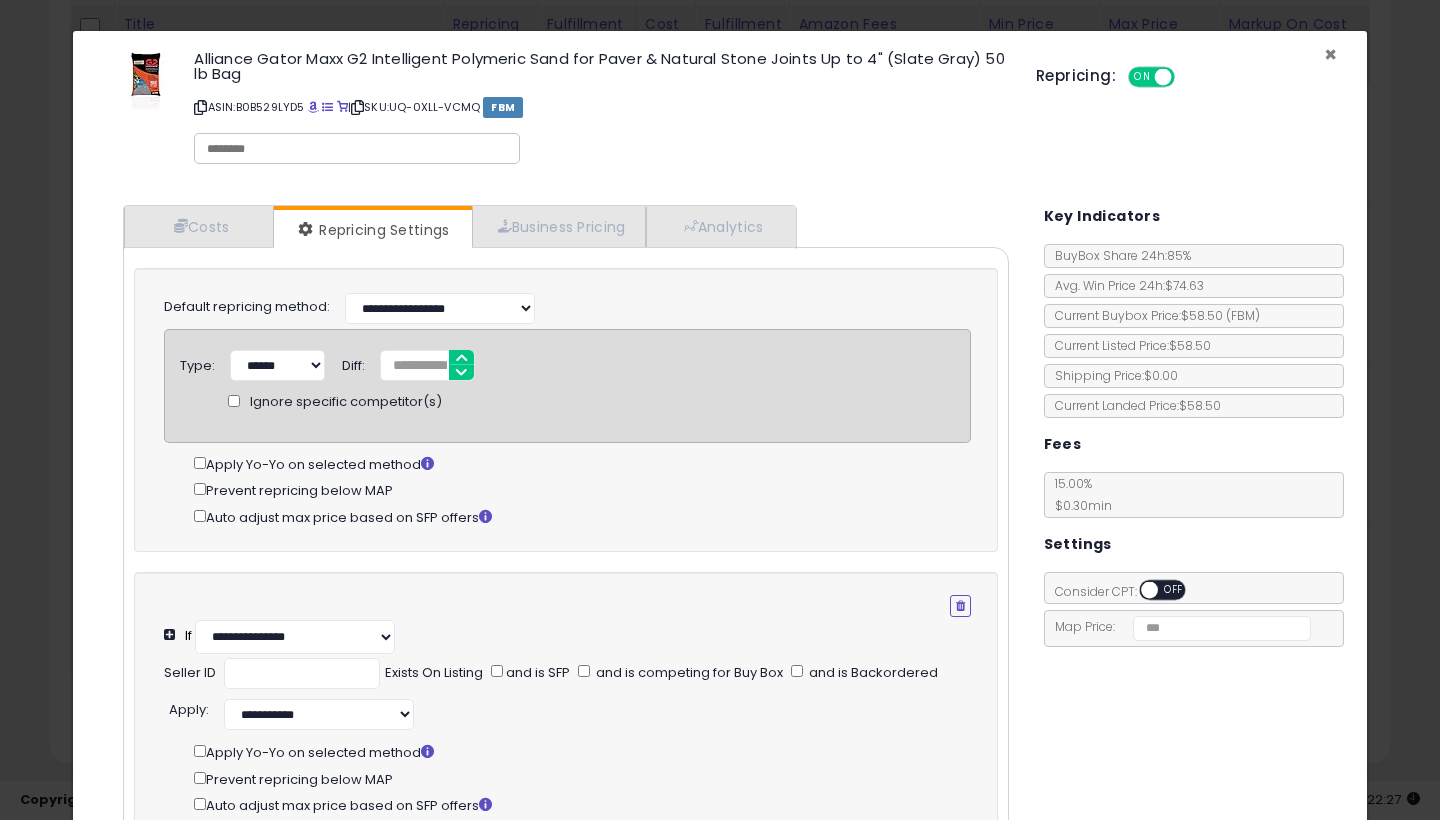 click on "×" at bounding box center (1330, 54) 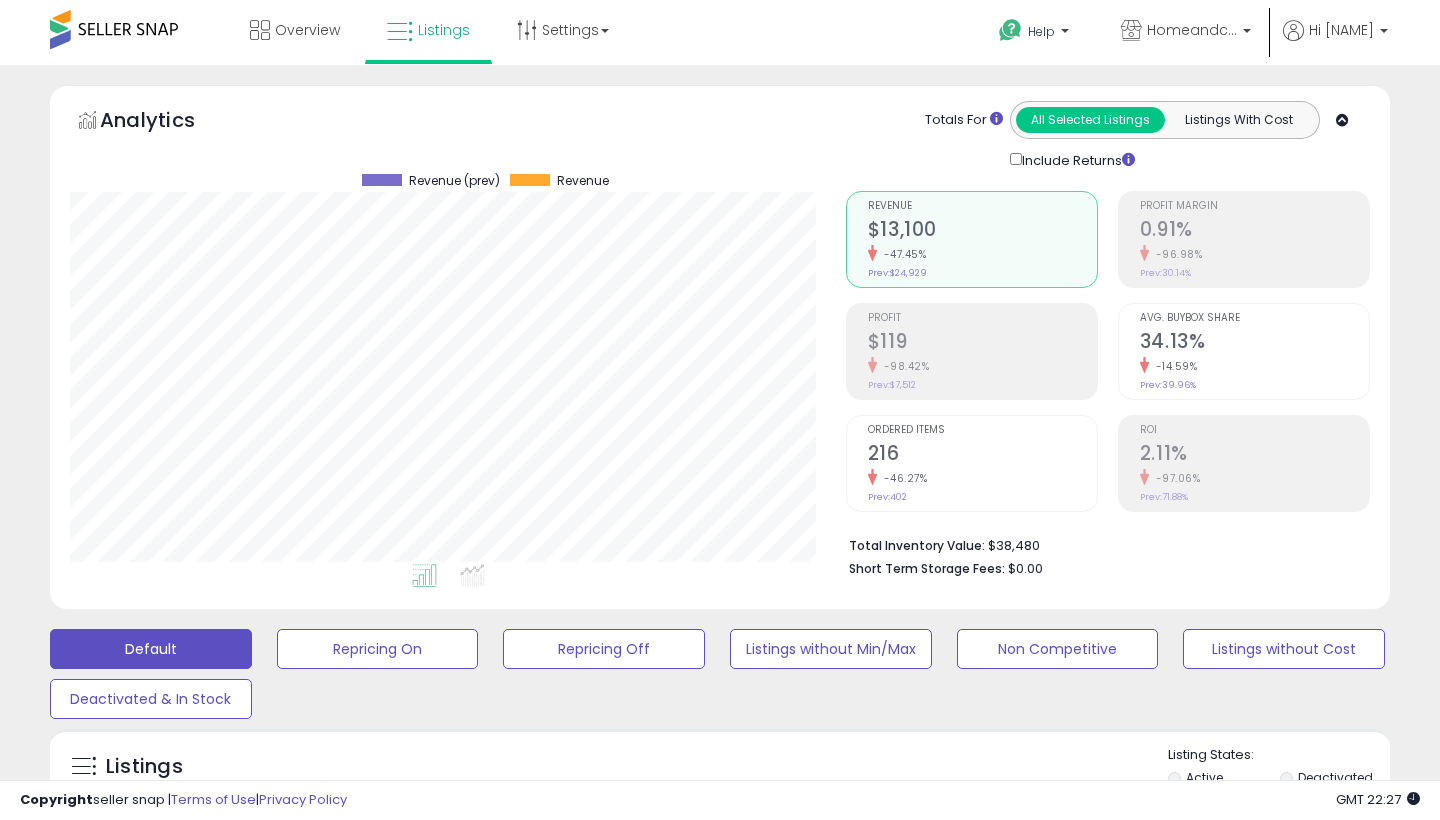 scroll, scrollTop: 0, scrollLeft: 0, axis: both 